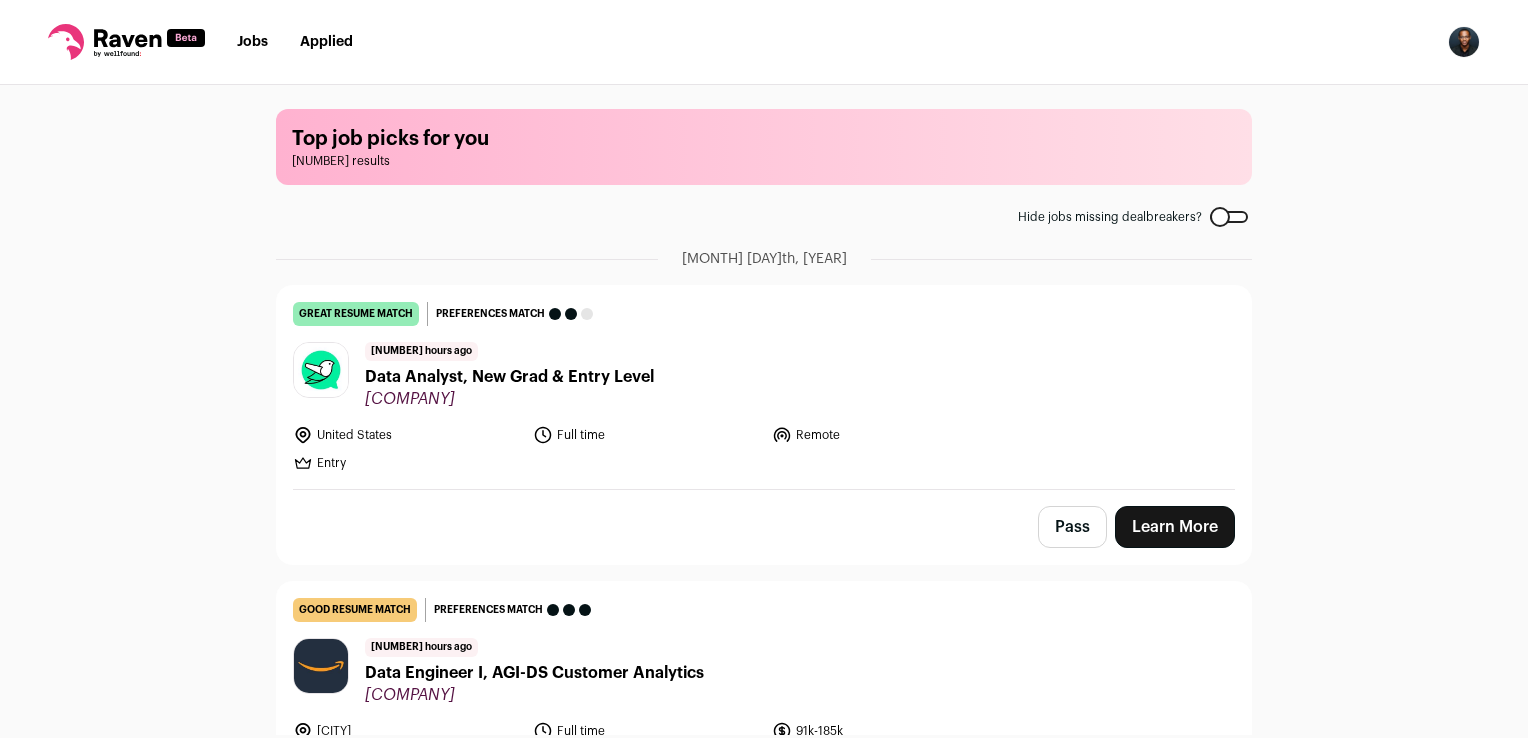 scroll, scrollTop: 0, scrollLeft: 0, axis: both 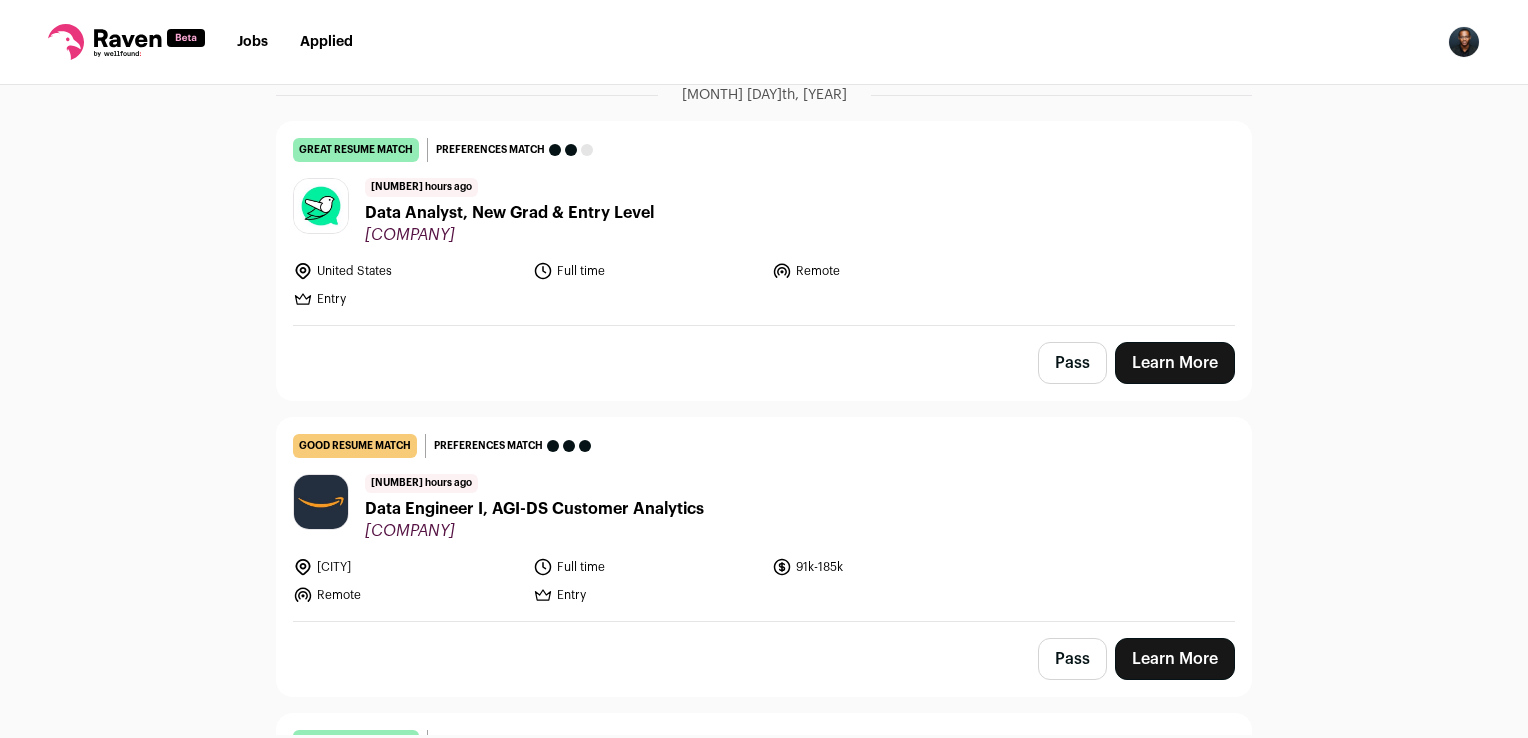 click on "Jobright" at bounding box center [509, 235] 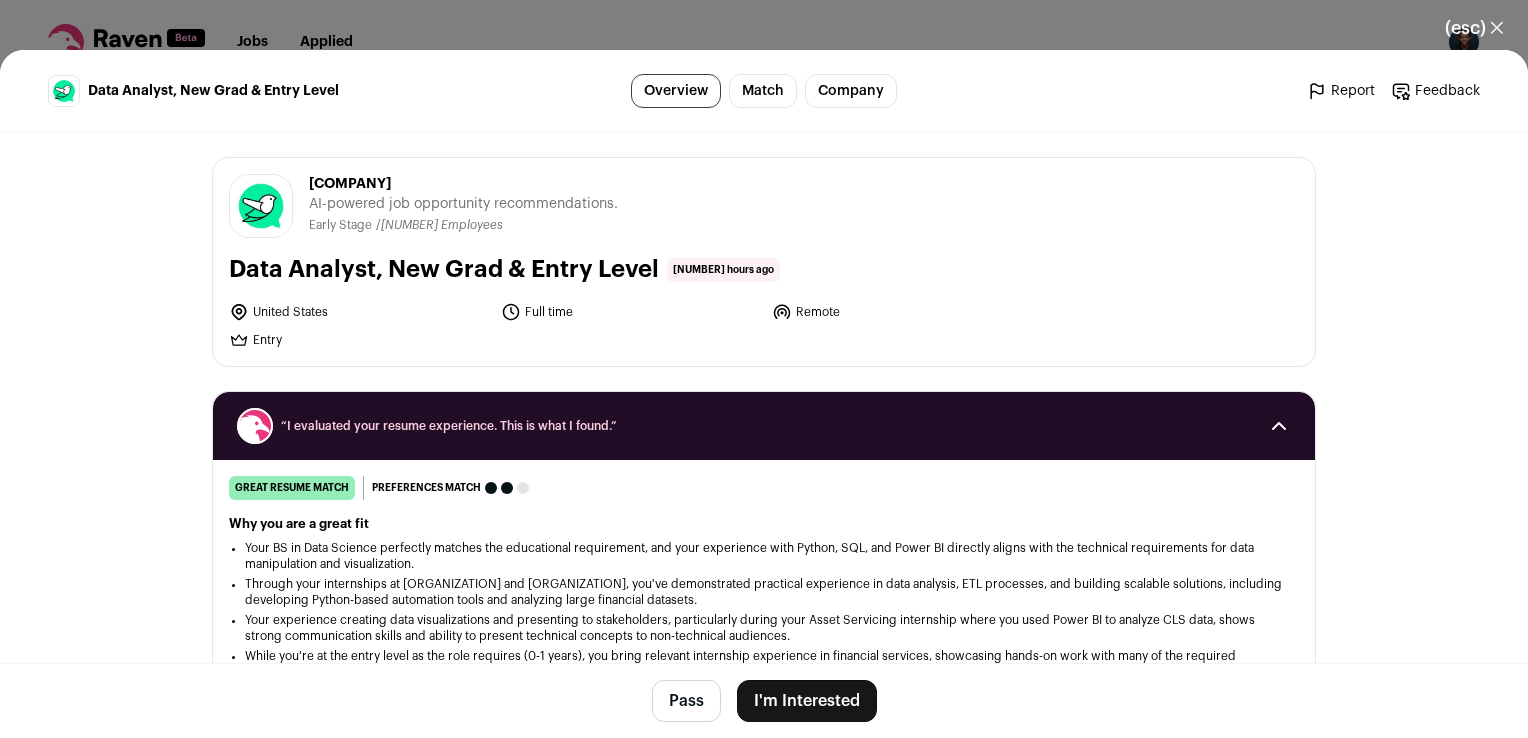 click on "I'm Interested" at bounding box center [807, 701] 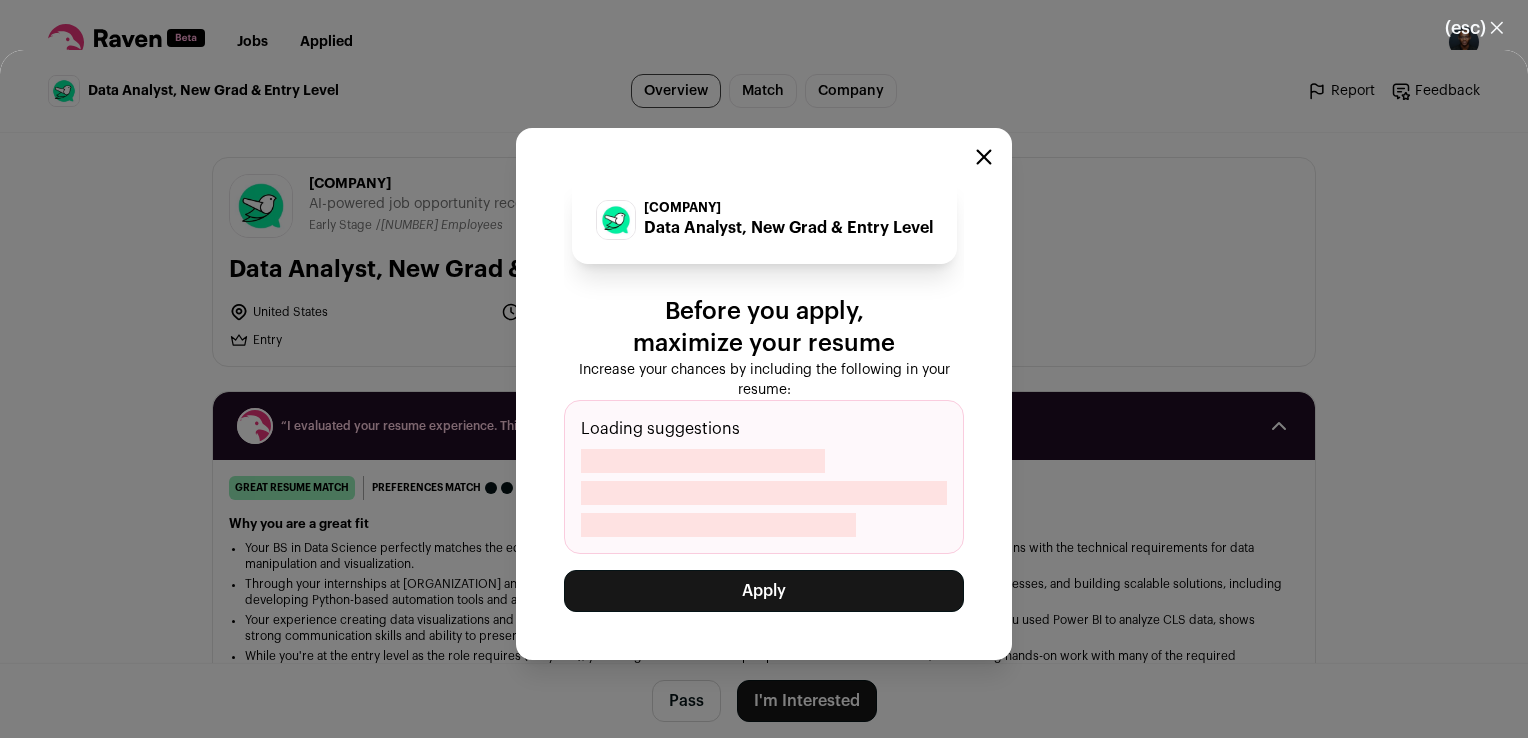 click on "Apply" at bounding box center [764, 591] 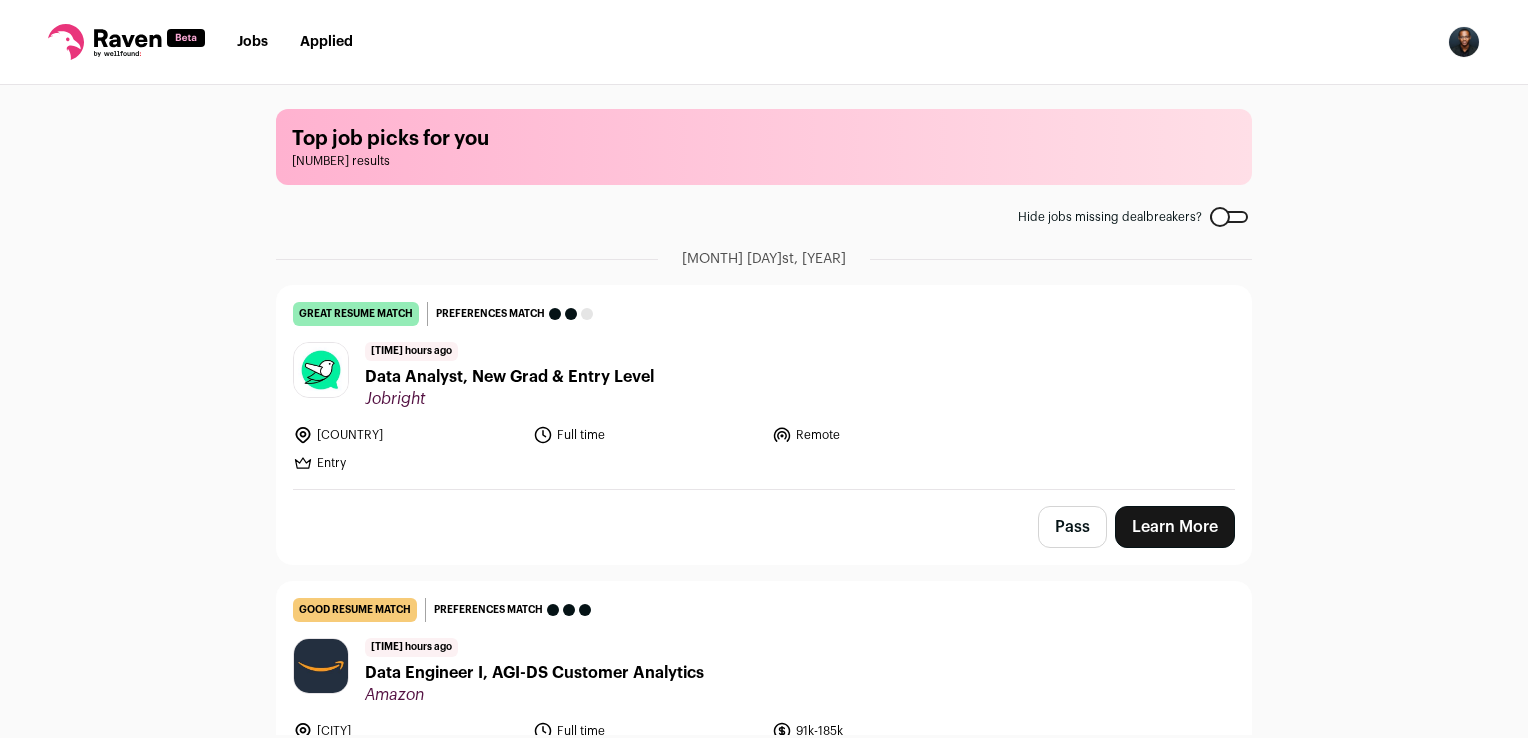 scroll, scrollTop: 0, scrollLeft: 0, axis: both 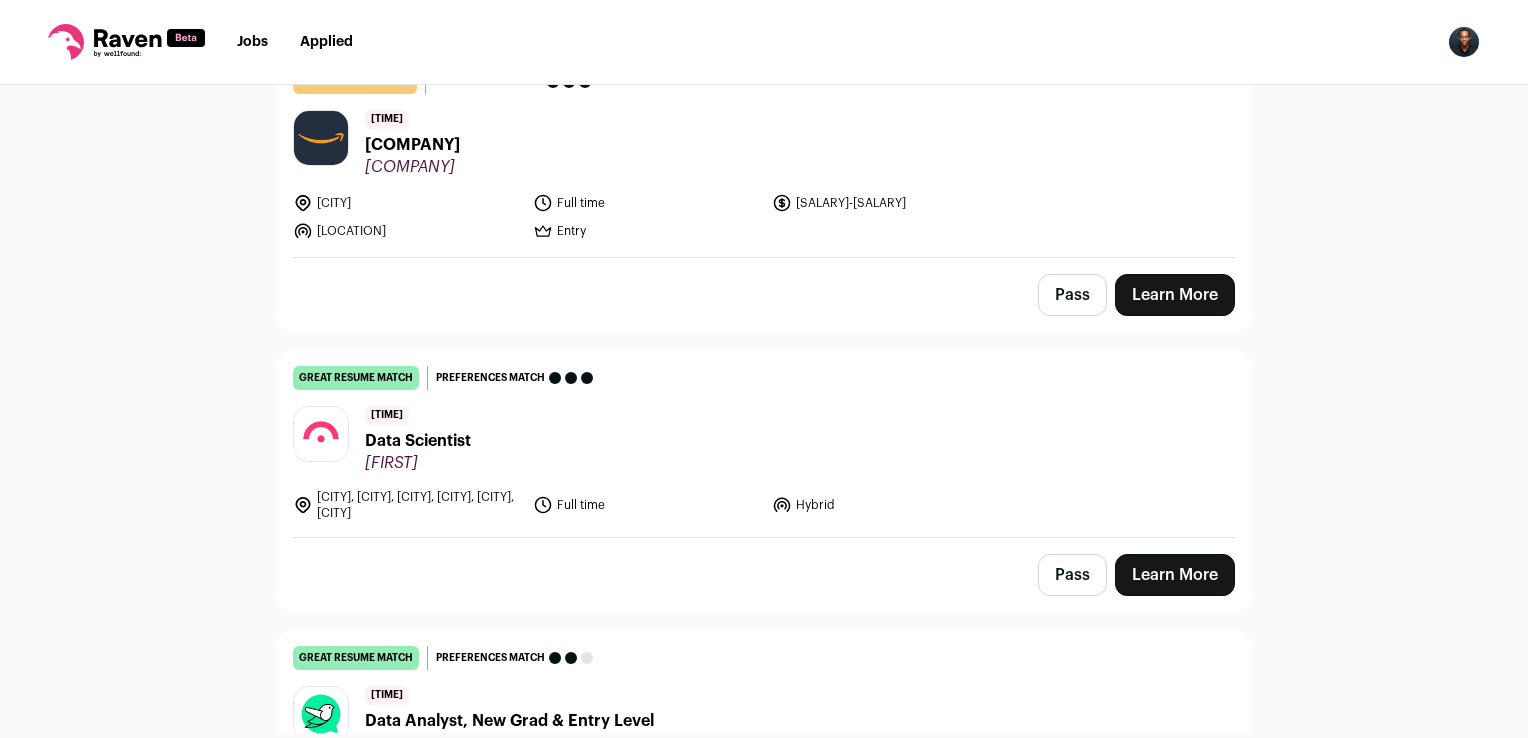 click on "Pass" at bounding box center [1072, 575] 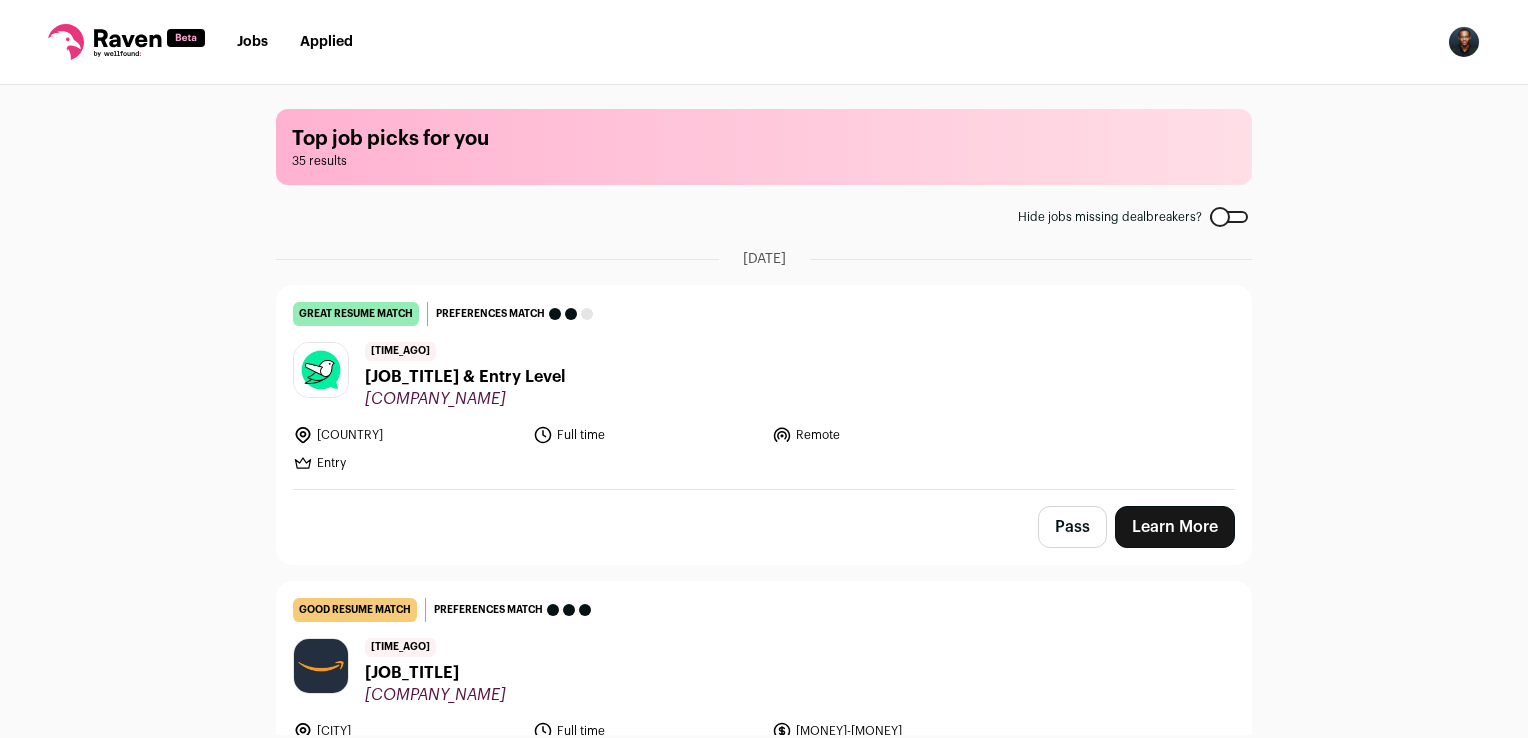 scroll, scrollTop: 0, scrollLeft: 0, axis: both 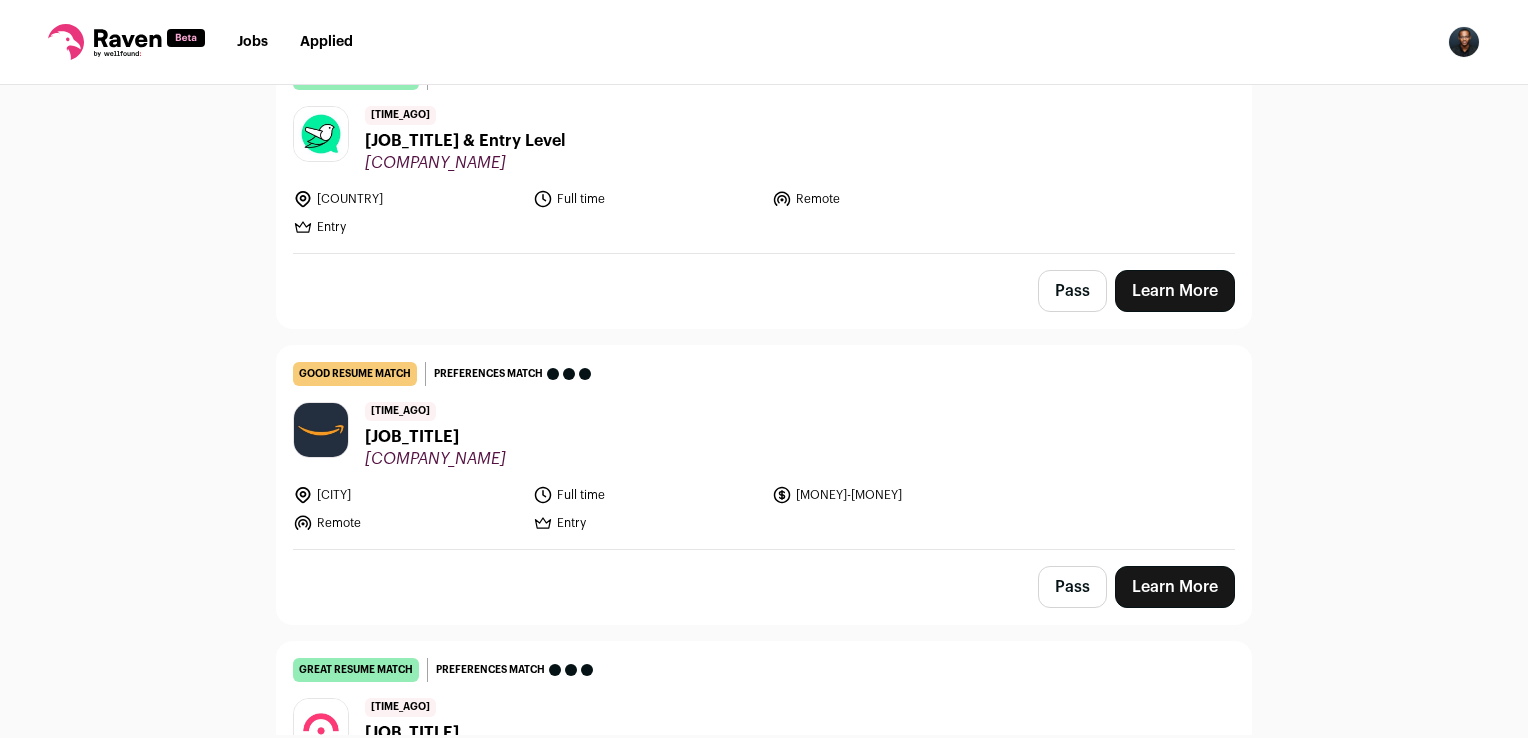 click on "16 hours ago
Data Engineer I, AGI-DS Customer Analytics
Amazon" at bounding box center [764, 435] 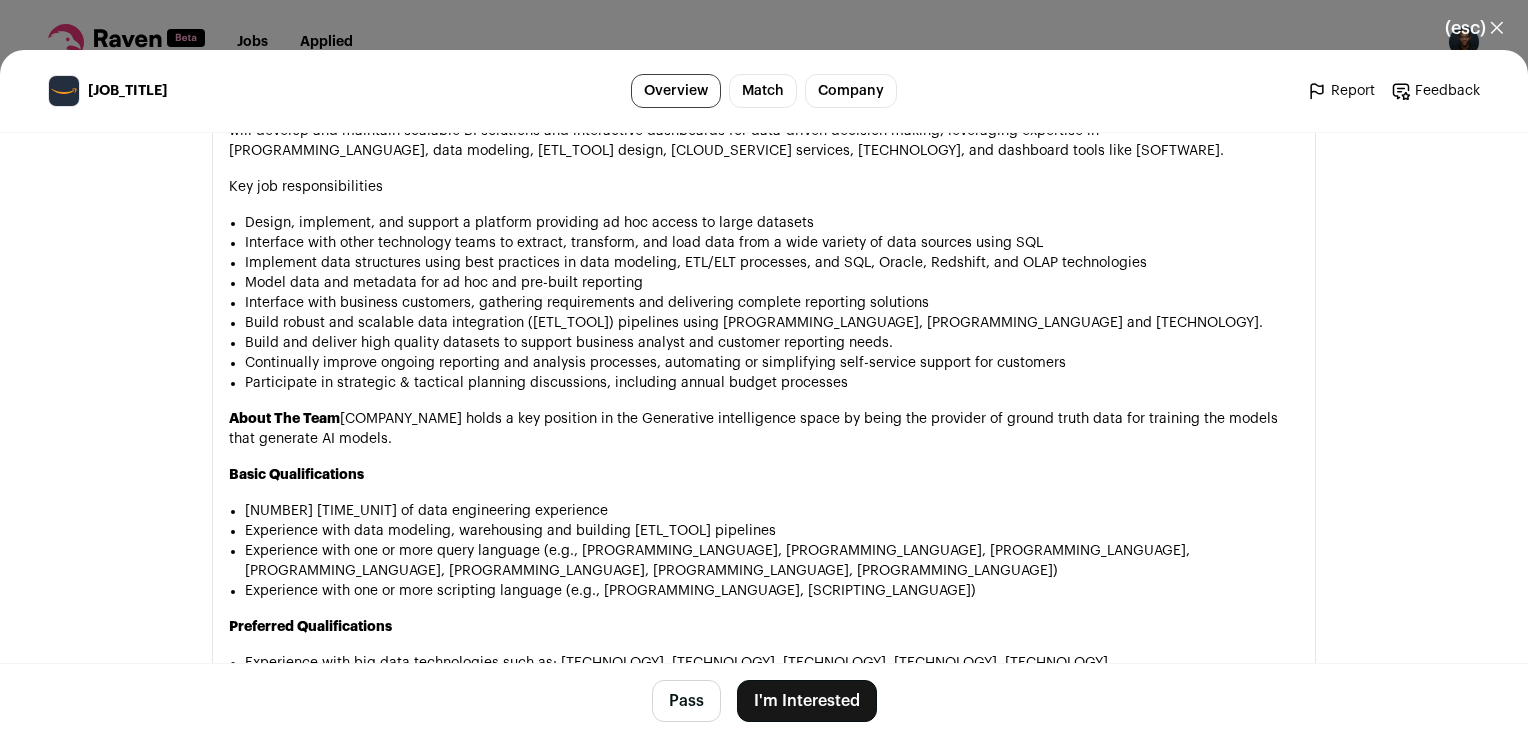 scroll, scrollTop: 1320, scrollLeft: 0, axis: vertical 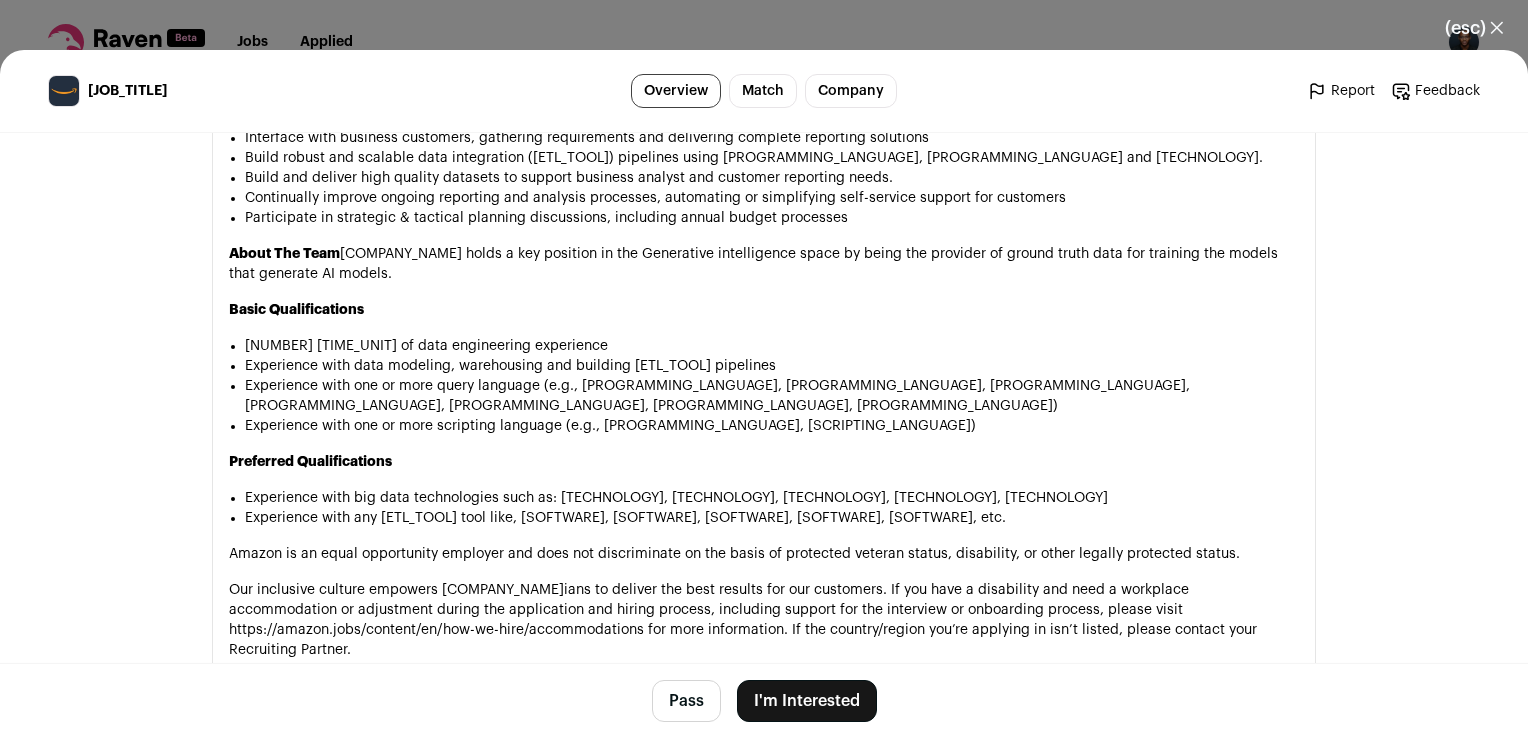 click on "I'm Interested" at bounding box center [807, 701] 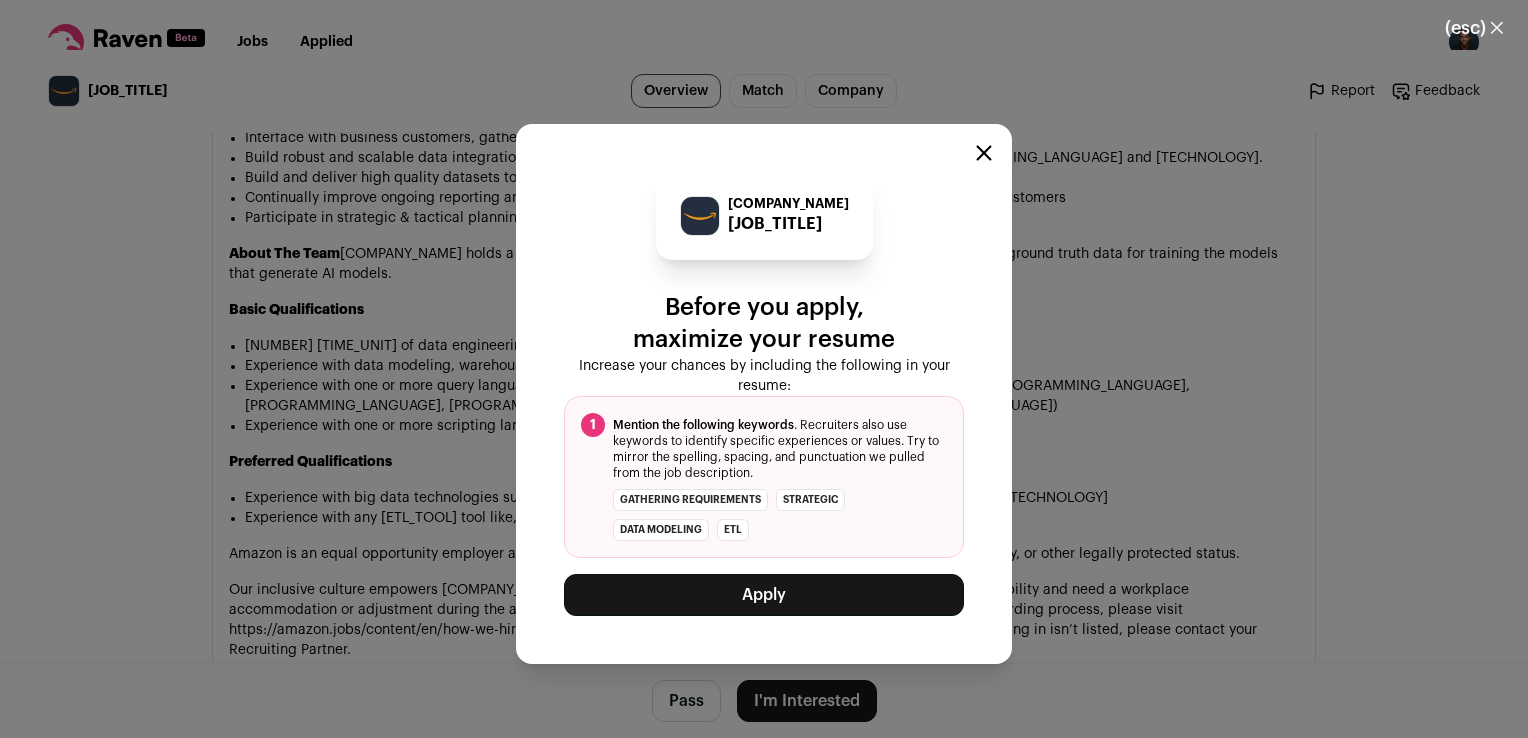 click on "Apply" at bounding box center [764, 607] 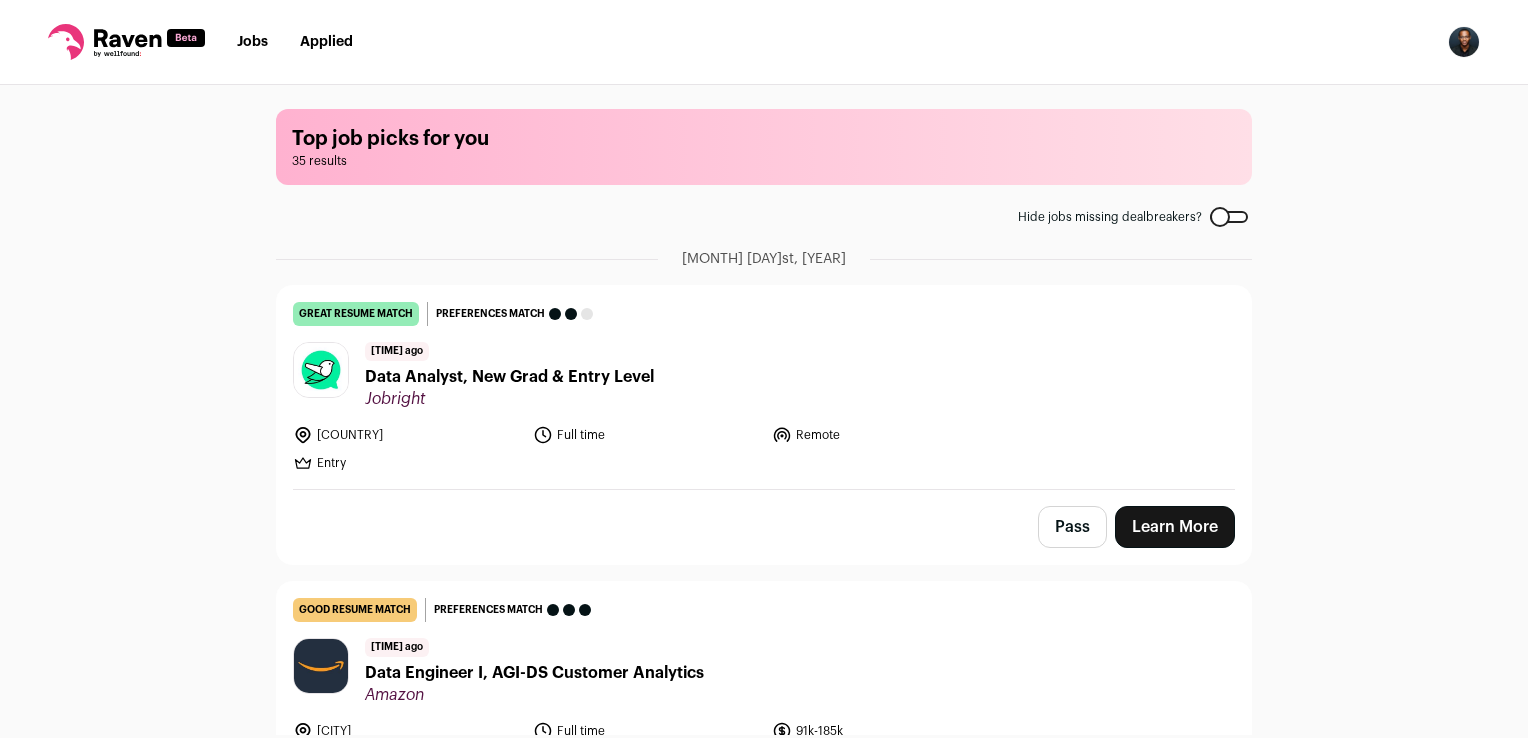 scroll, scrollTop: 0, scrollLeft: 0, axis: both 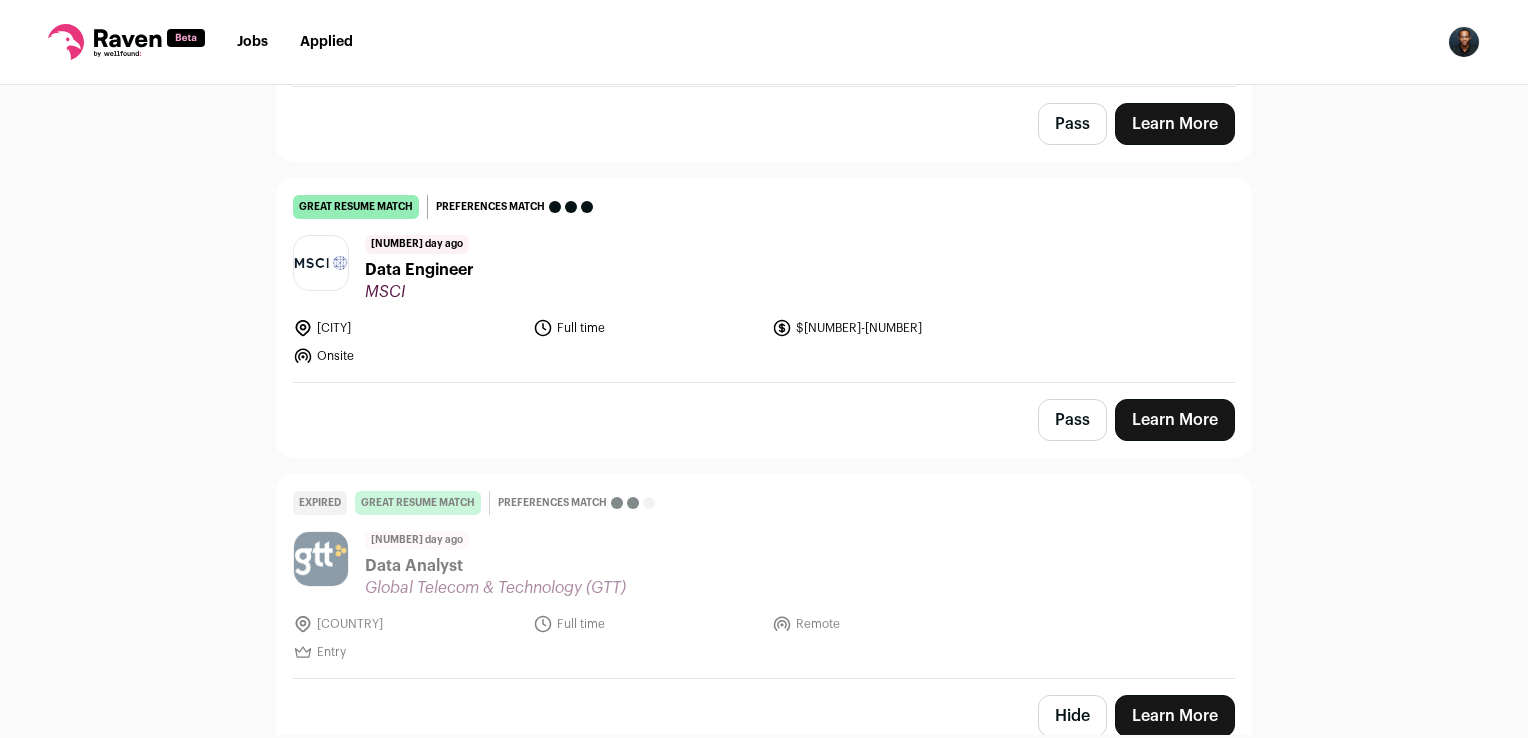 click on "1 day ago
Data Engineer
MSCI" at bounding box center [764, 268] 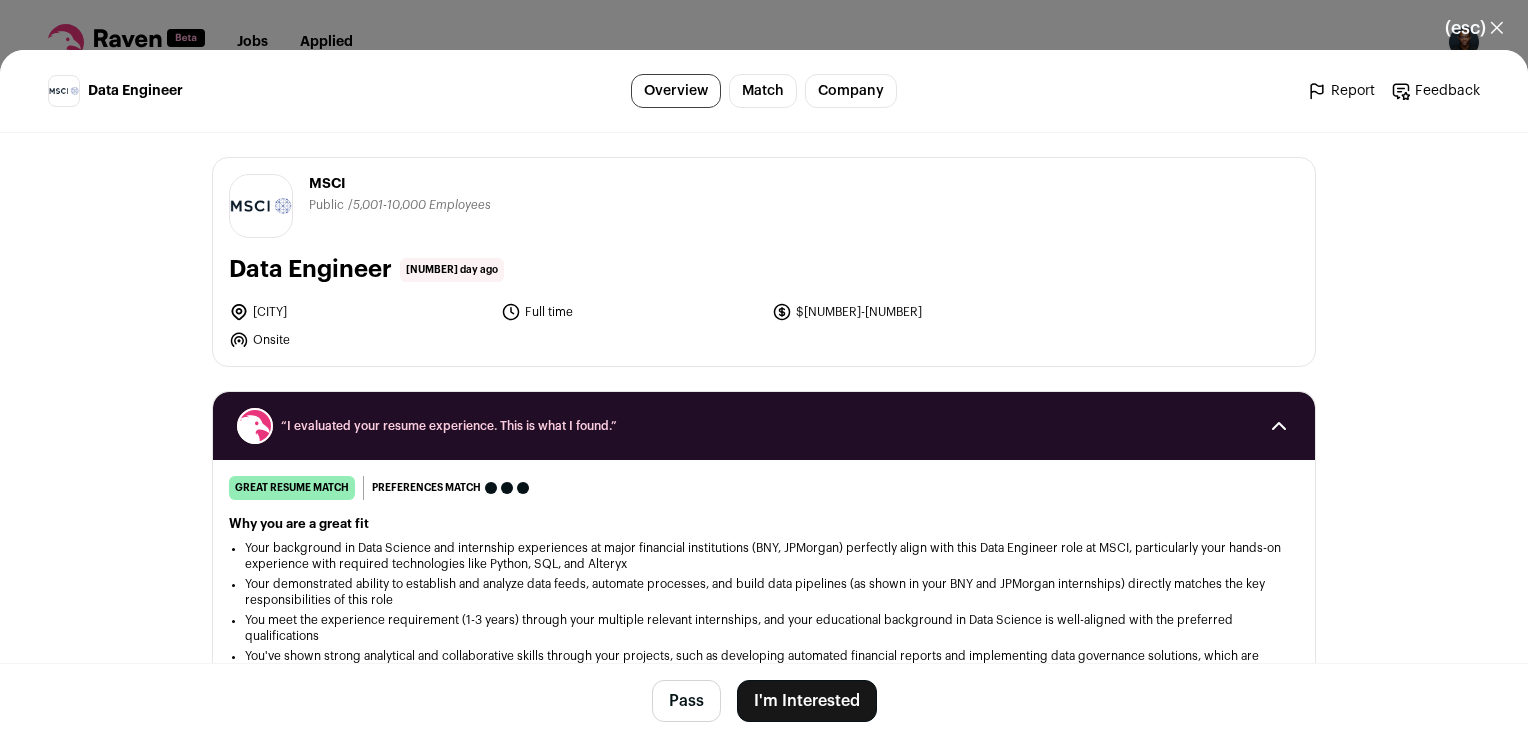 click on "I'm Interested" at bounding box center (807, 701) 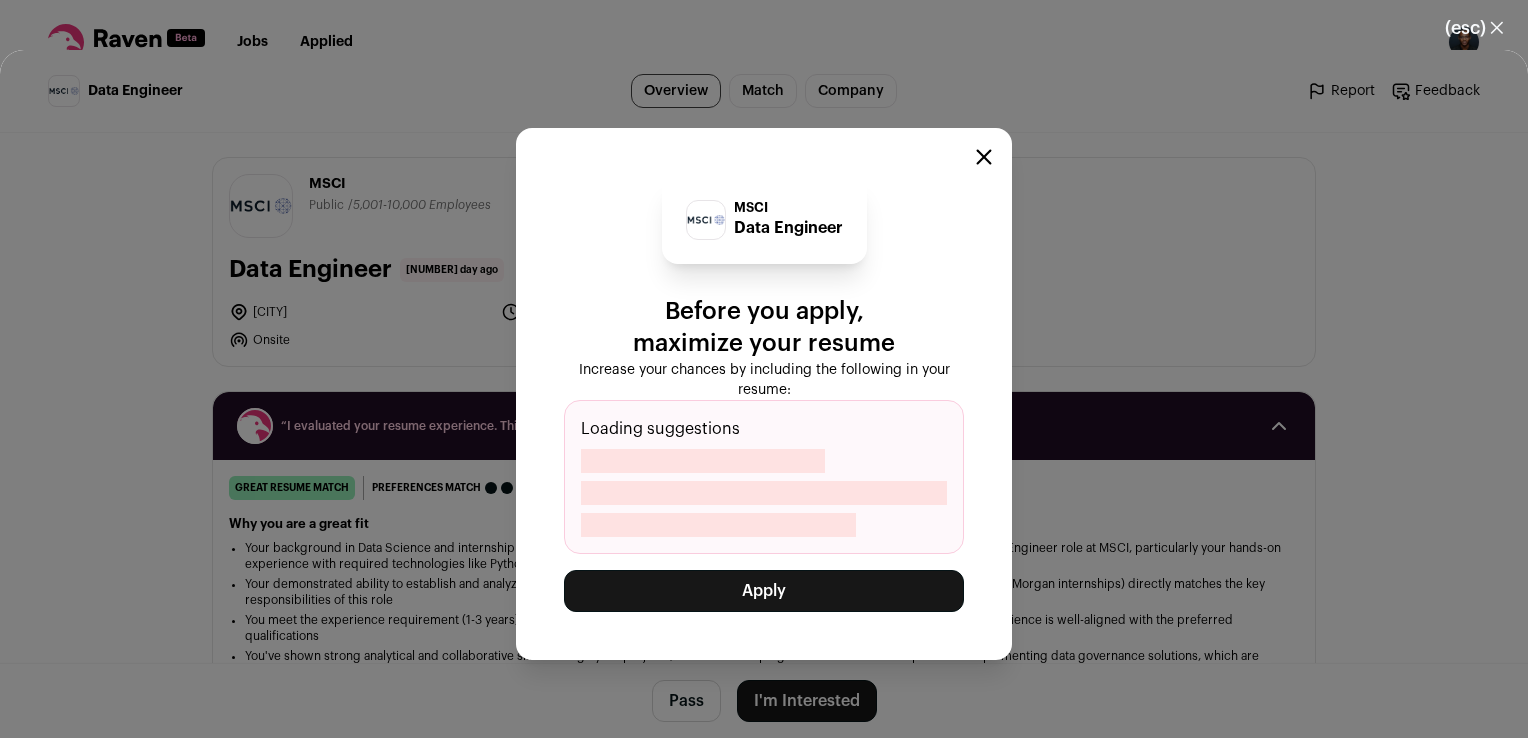 click on "Apply" at bounding box center (764, 591) 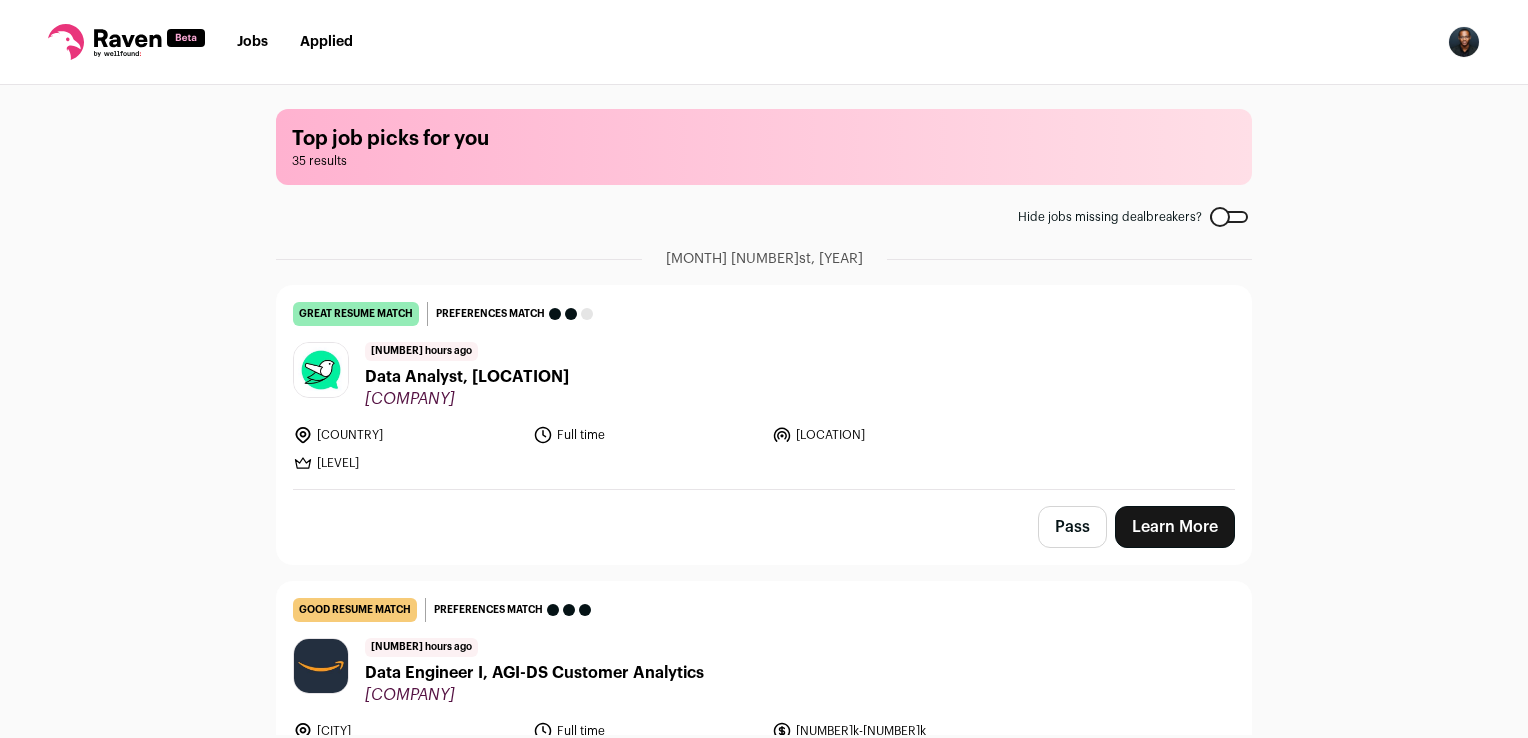 scroll, scrollTop: 0, scrollLeft: 0, axis: both 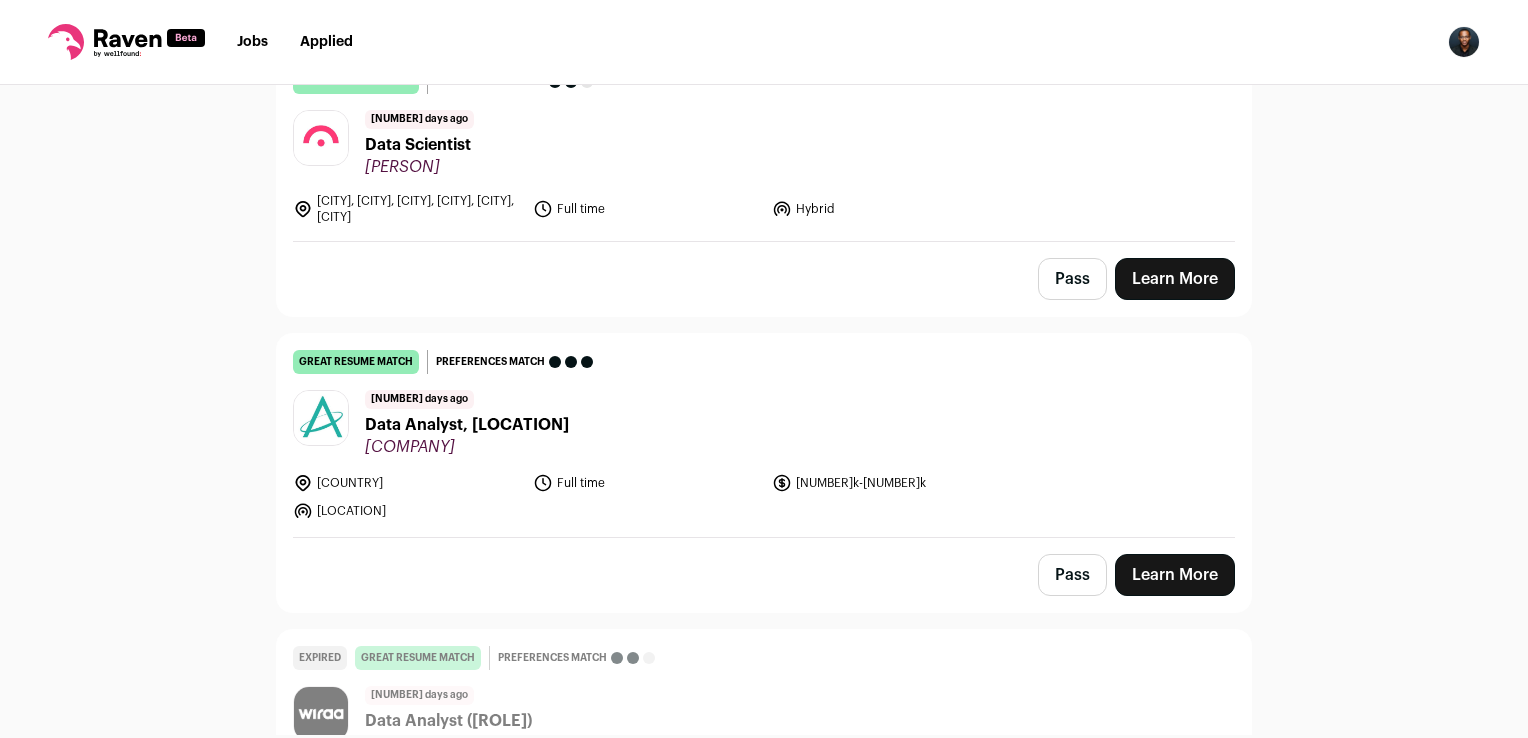 click on "Data Analyst, Remote" at bounding box center [448, 425] 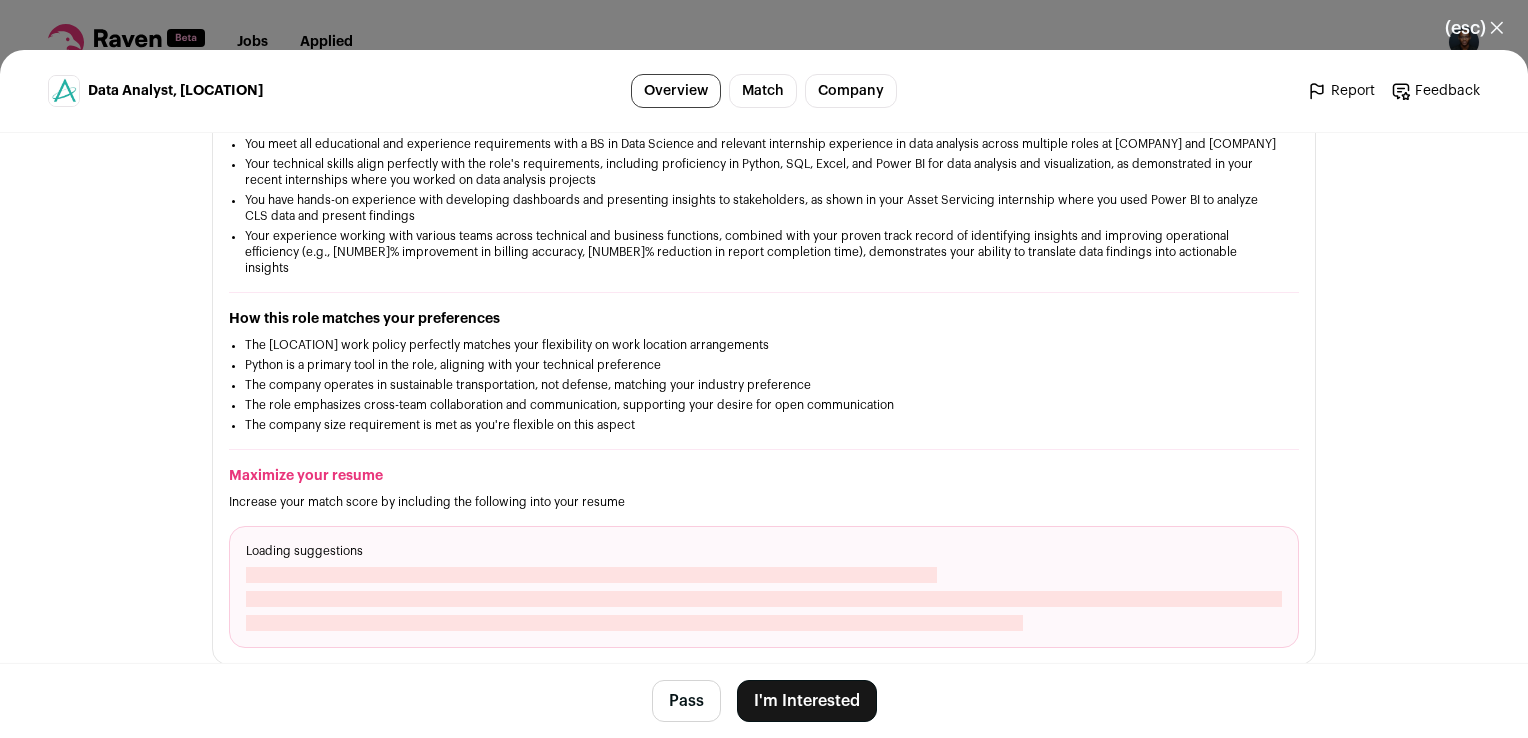 scroll, scrollTop: 420, scrollLeft: 0, axis: vertical 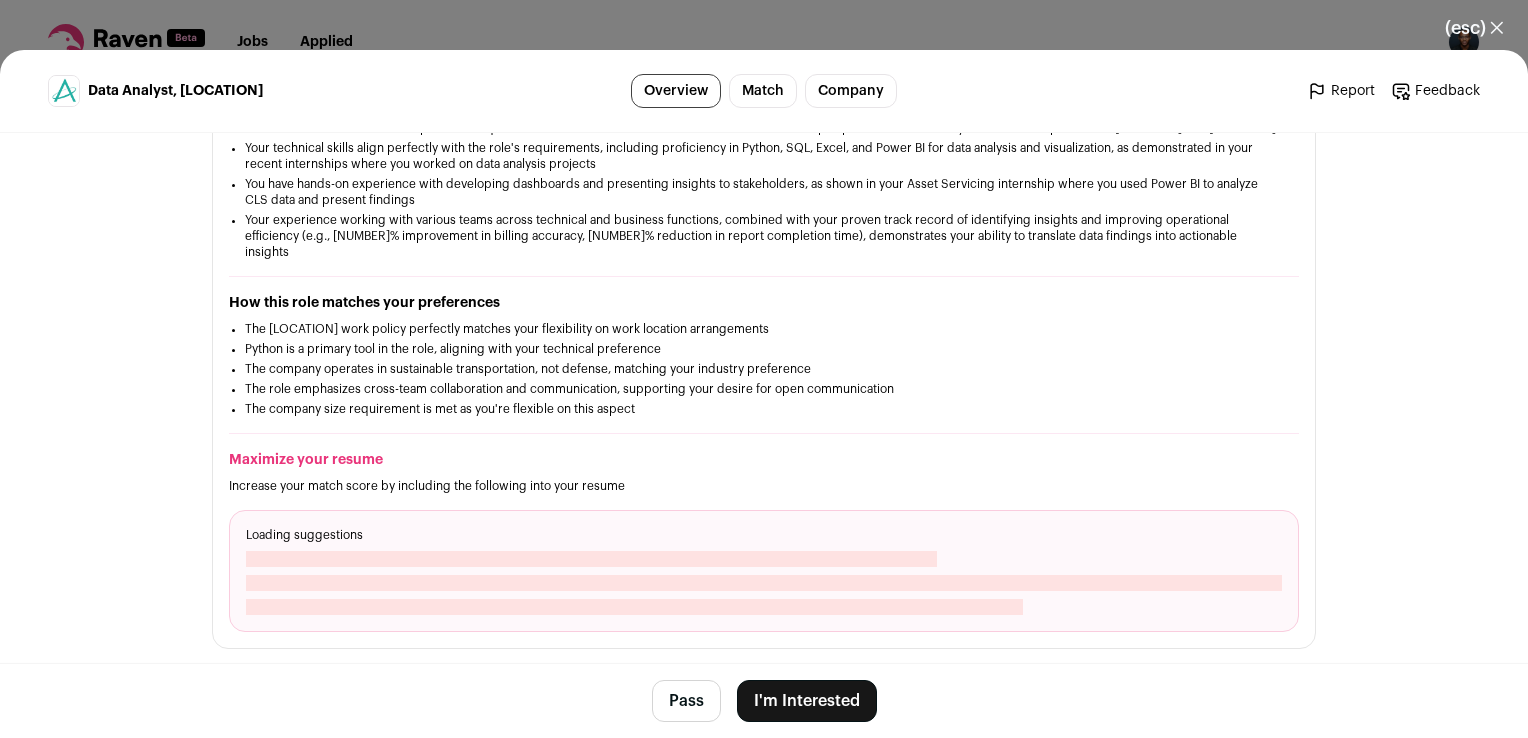 click on "I'm Interested" at bounding box center [807, 701] 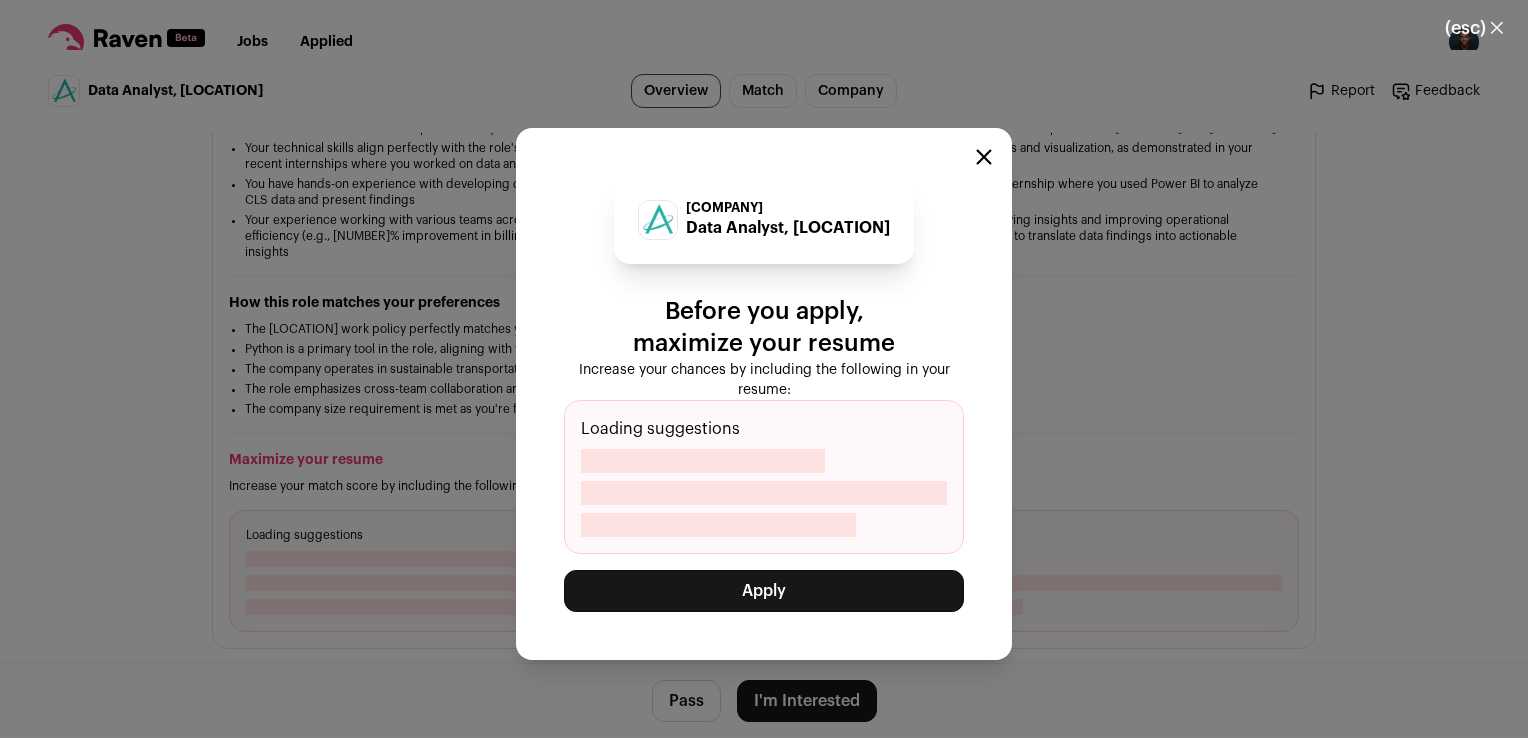 click on "Aperia Technologies
Data Analyst, Remote
Before you apply,
maximize your resume
Increase your chances by including the following in your resume:
Loading suggestions
Apply" at bounding box center [764, 394] 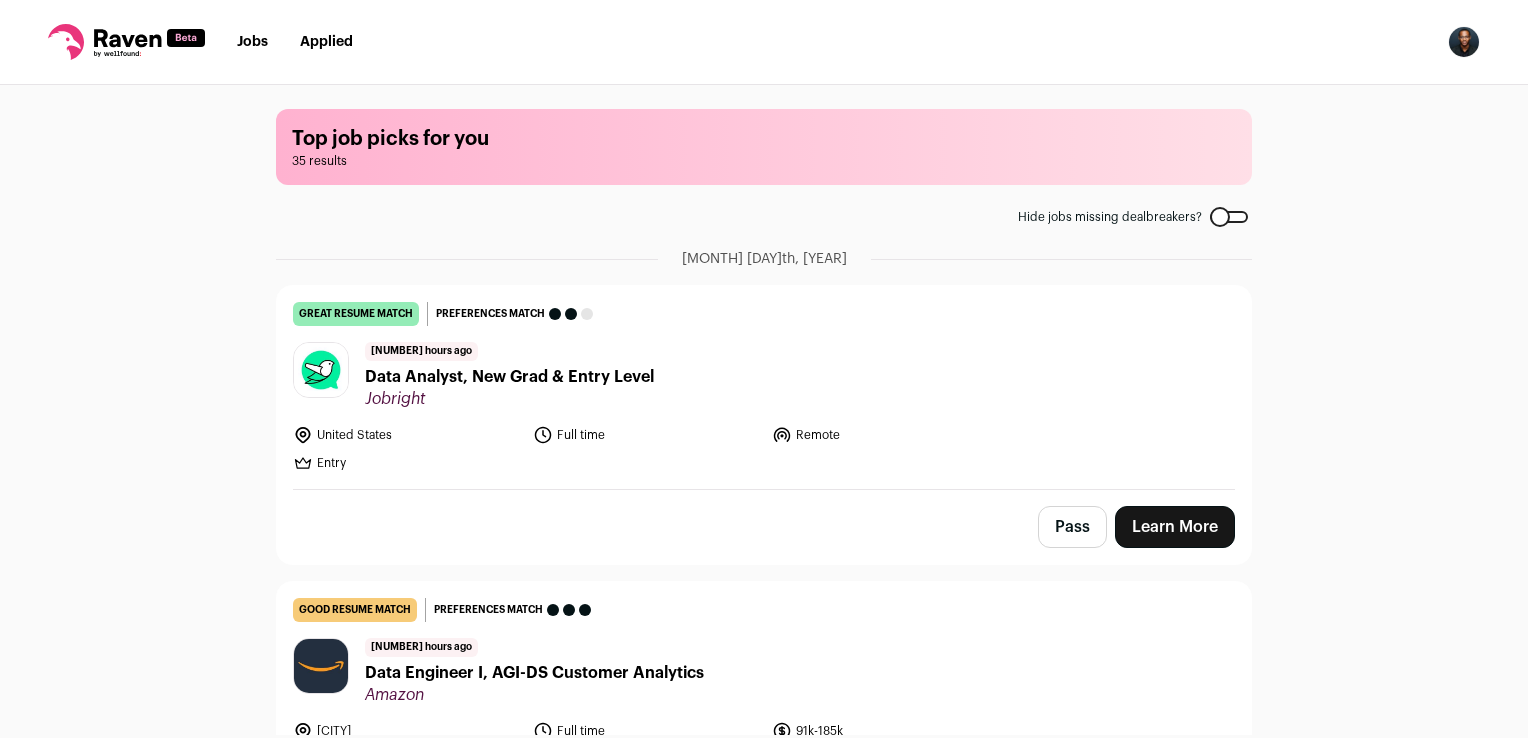 scroll, scrollTop: 0, scrollLeft: 0, axis: both 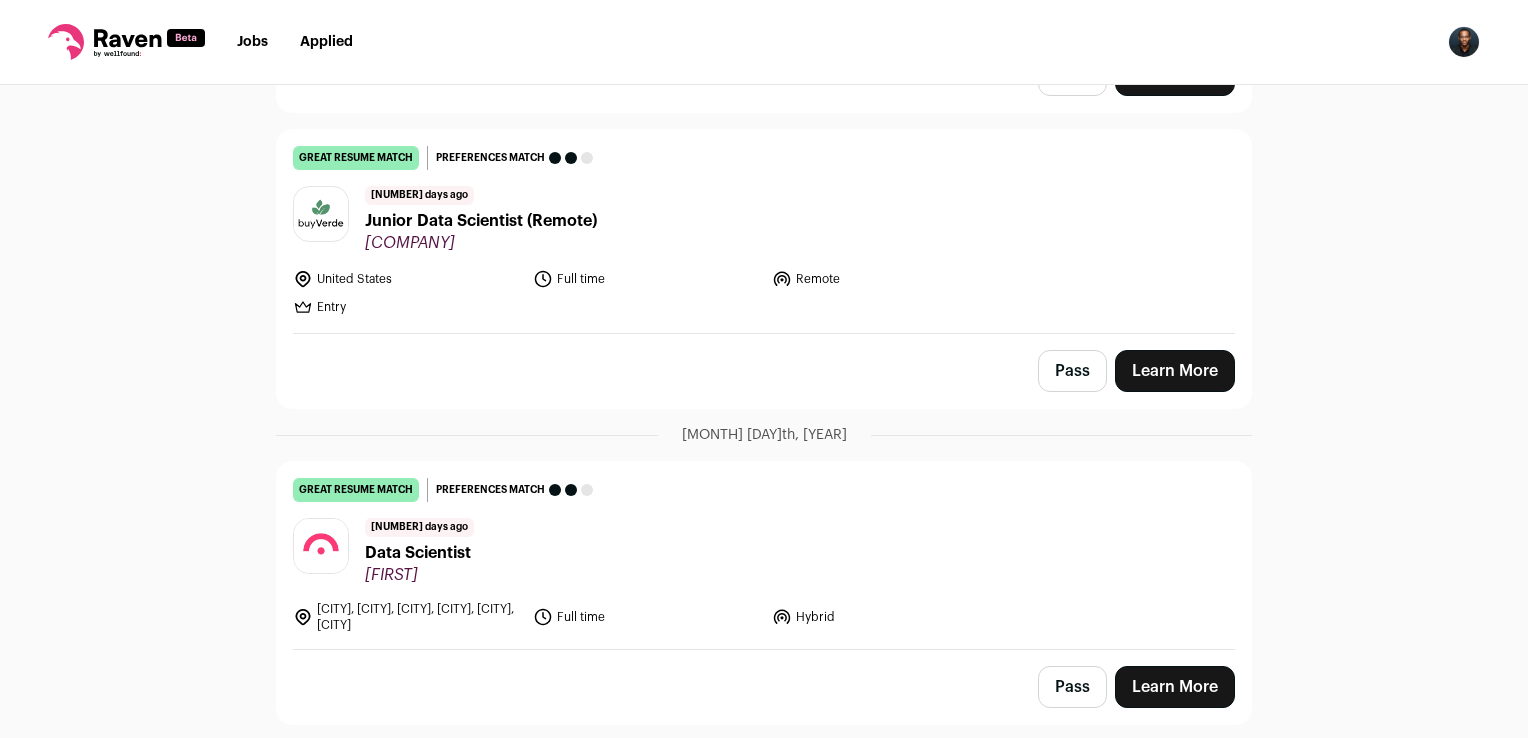click on "great resume match
You meet the must-have requirements, the nice-to-have requirements, and are a strong fit for the job responsibilities. You may still want some resume edits to stand out, but your resume is a strong match as-is.
Preferences match
This job meets your dealbreakers but is missing one or more of your nice-to-haves
3 days ago
Junior Data Scientist (Remote)
buyVerde
United States
Full time" at bounding box center [764, 231] 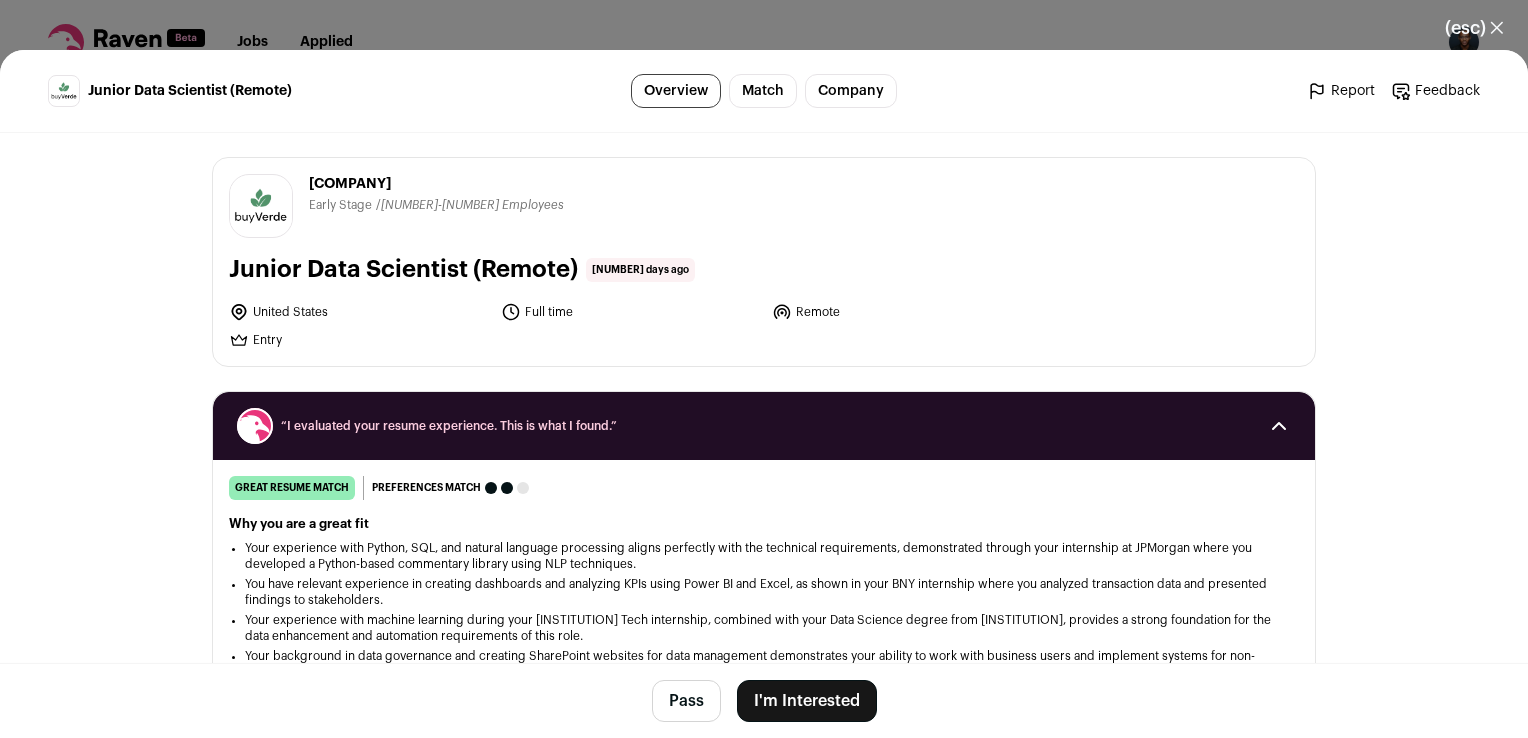 click on "I'm Interested" at bounding box center (807, 701) 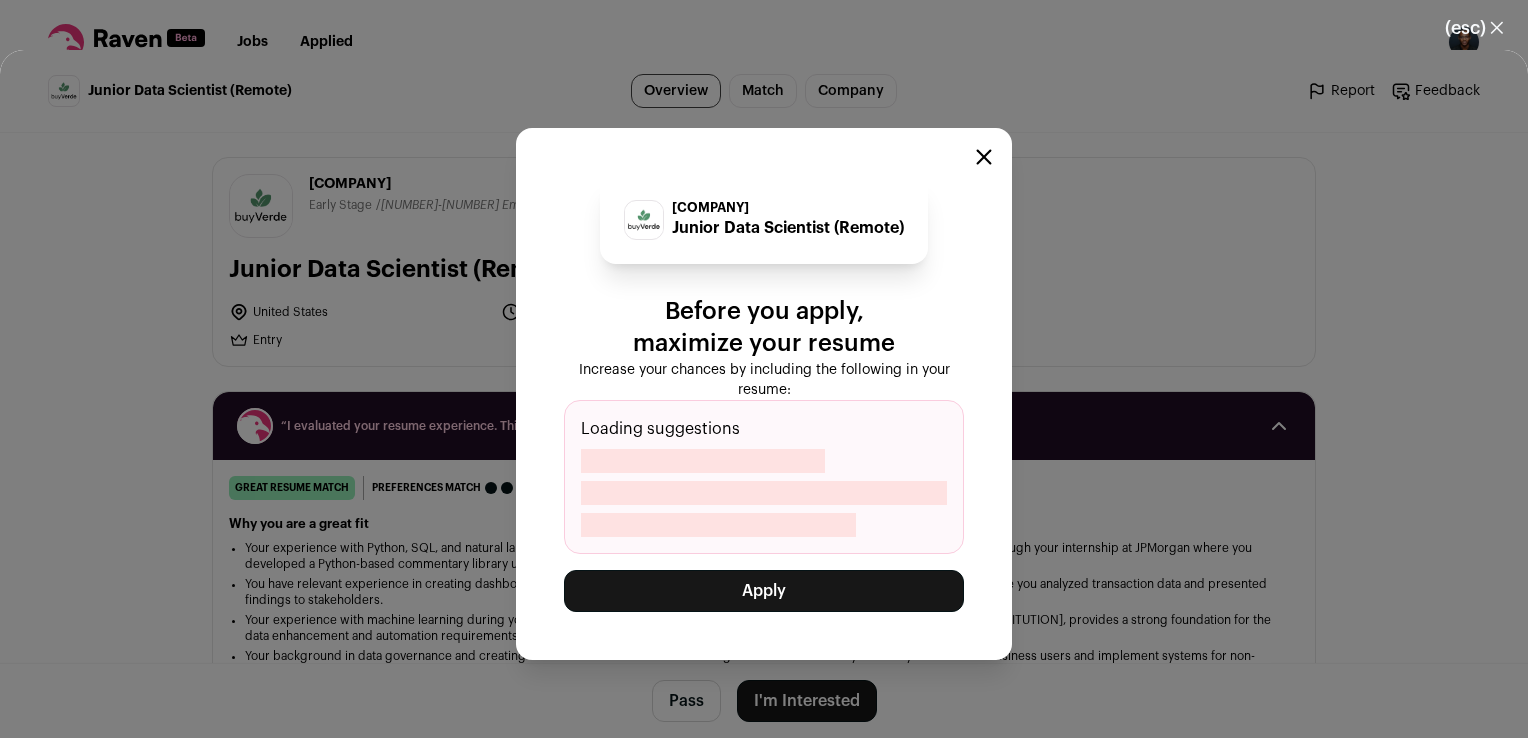 click on "Apply" at bounding box center (764, 591) 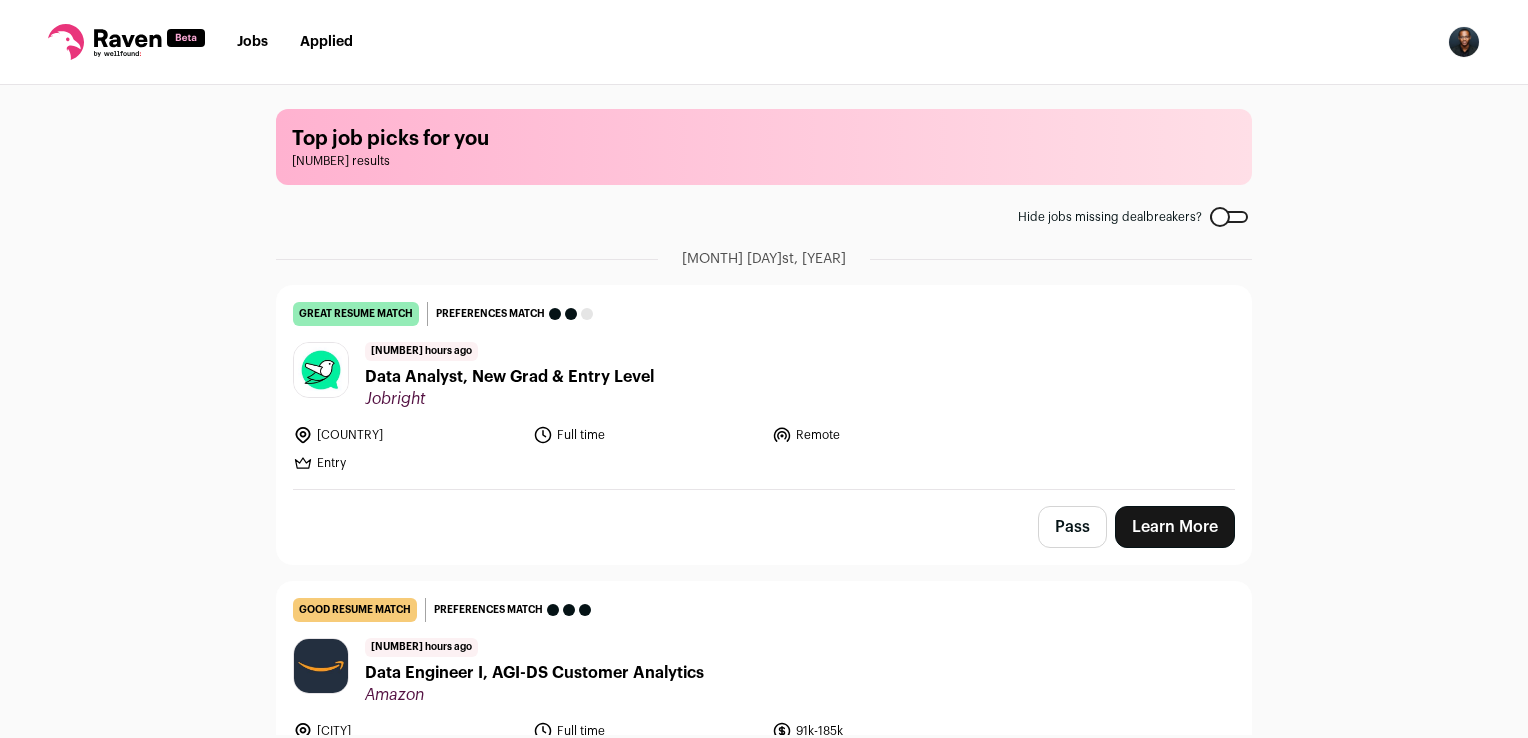scroll, scrollTop: 0, scrollLeft: 0, axis: both 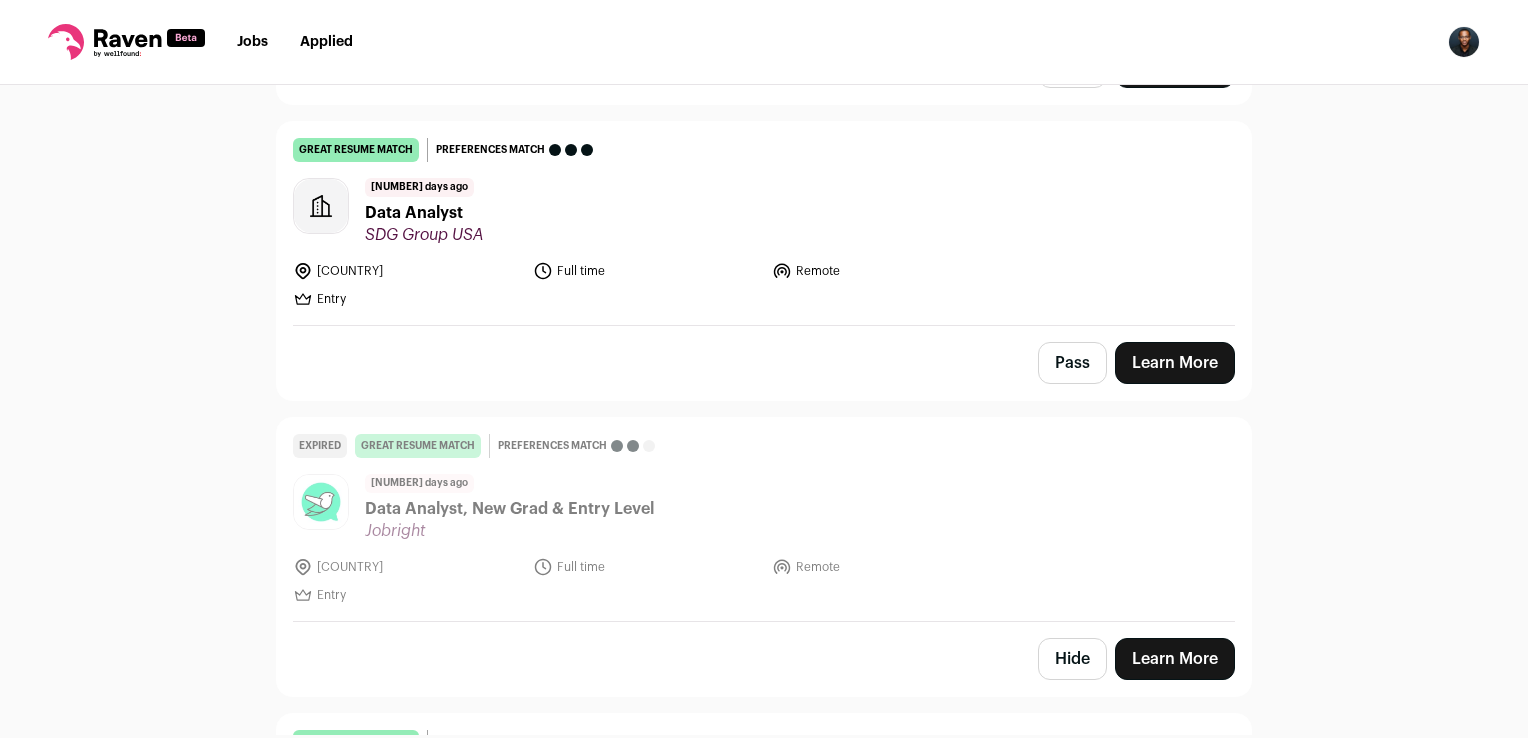 click on "Data Analyst" at bounding box center [414, 213] 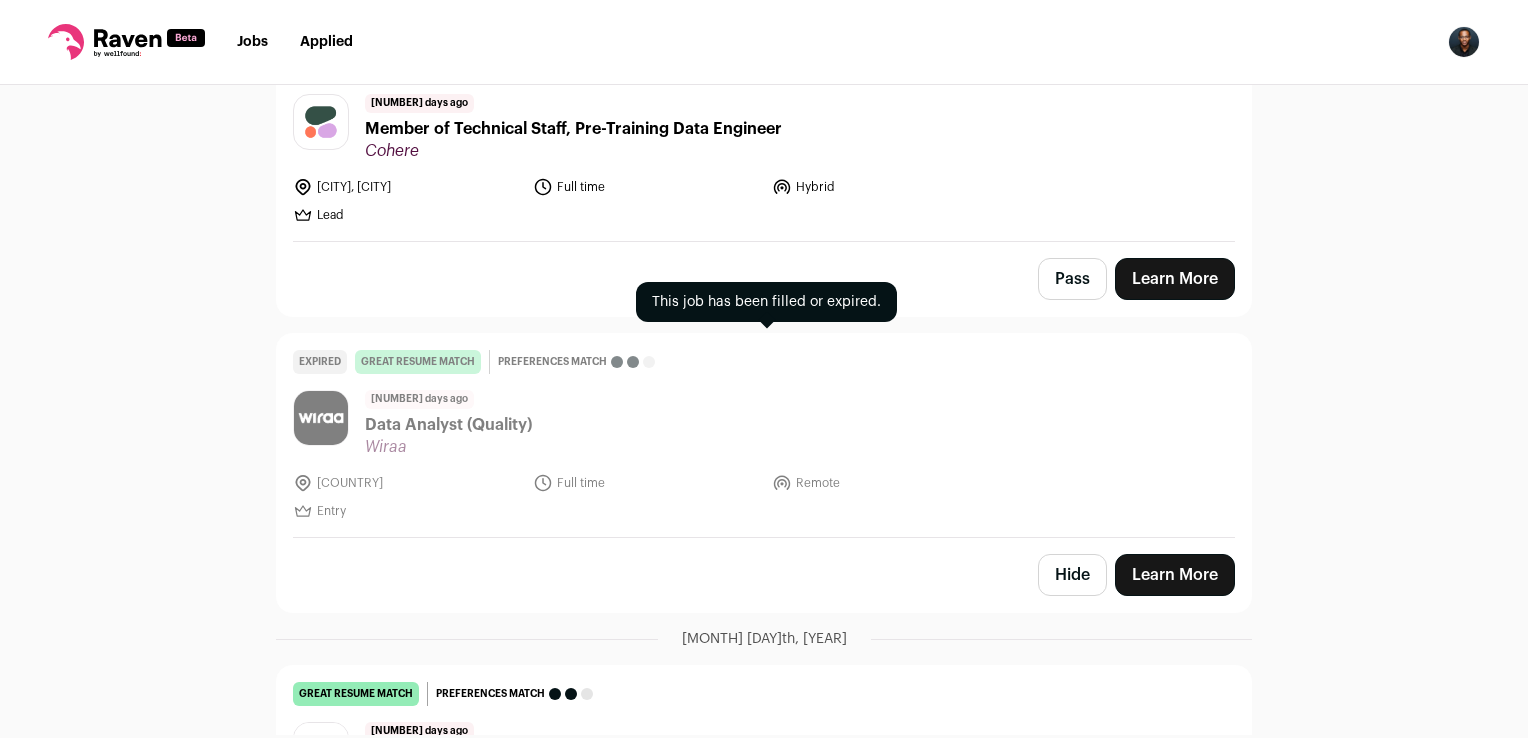 scroll, scrollTop: 6112, scrollLeft: 0, axis: vertical 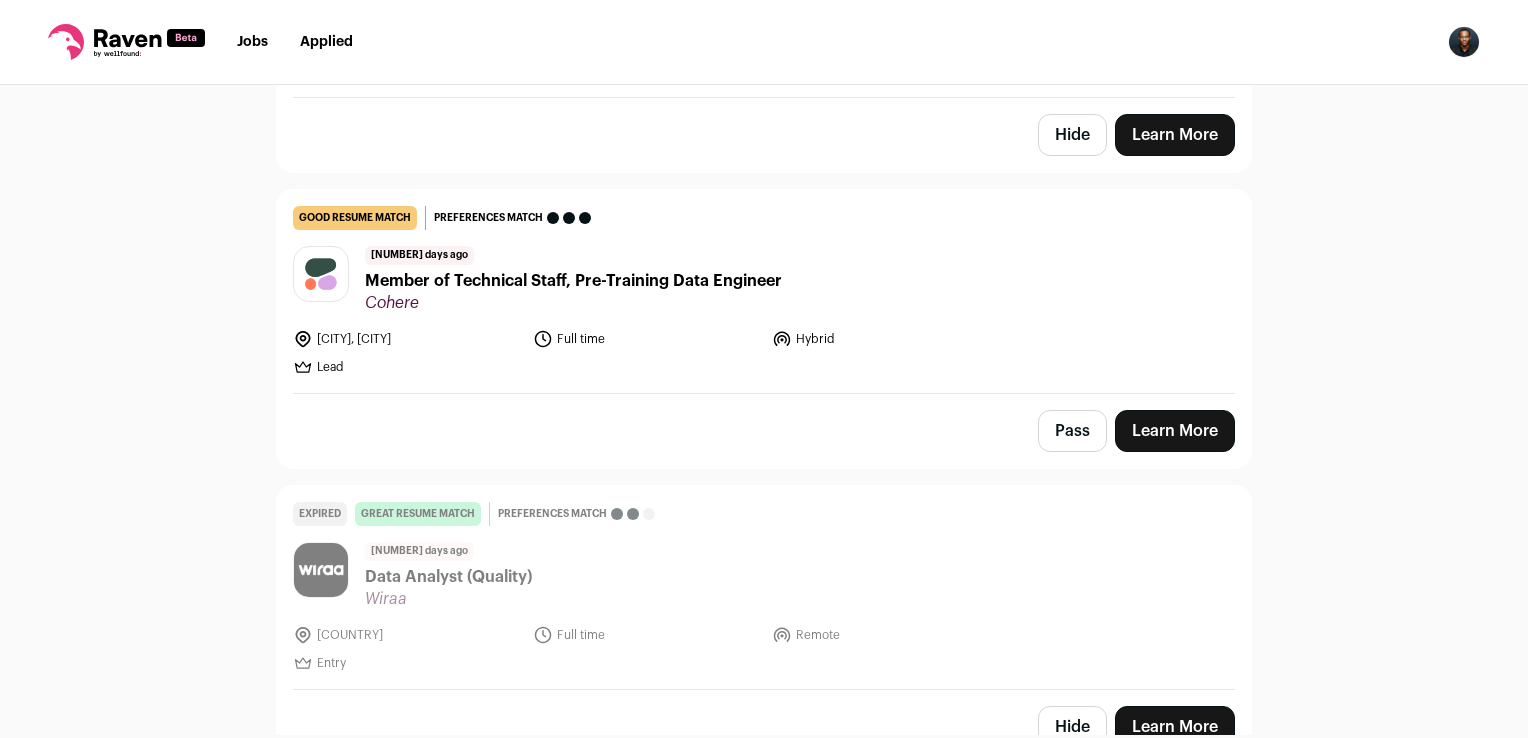 click on "Cohere" at bounding box center (412, 303) 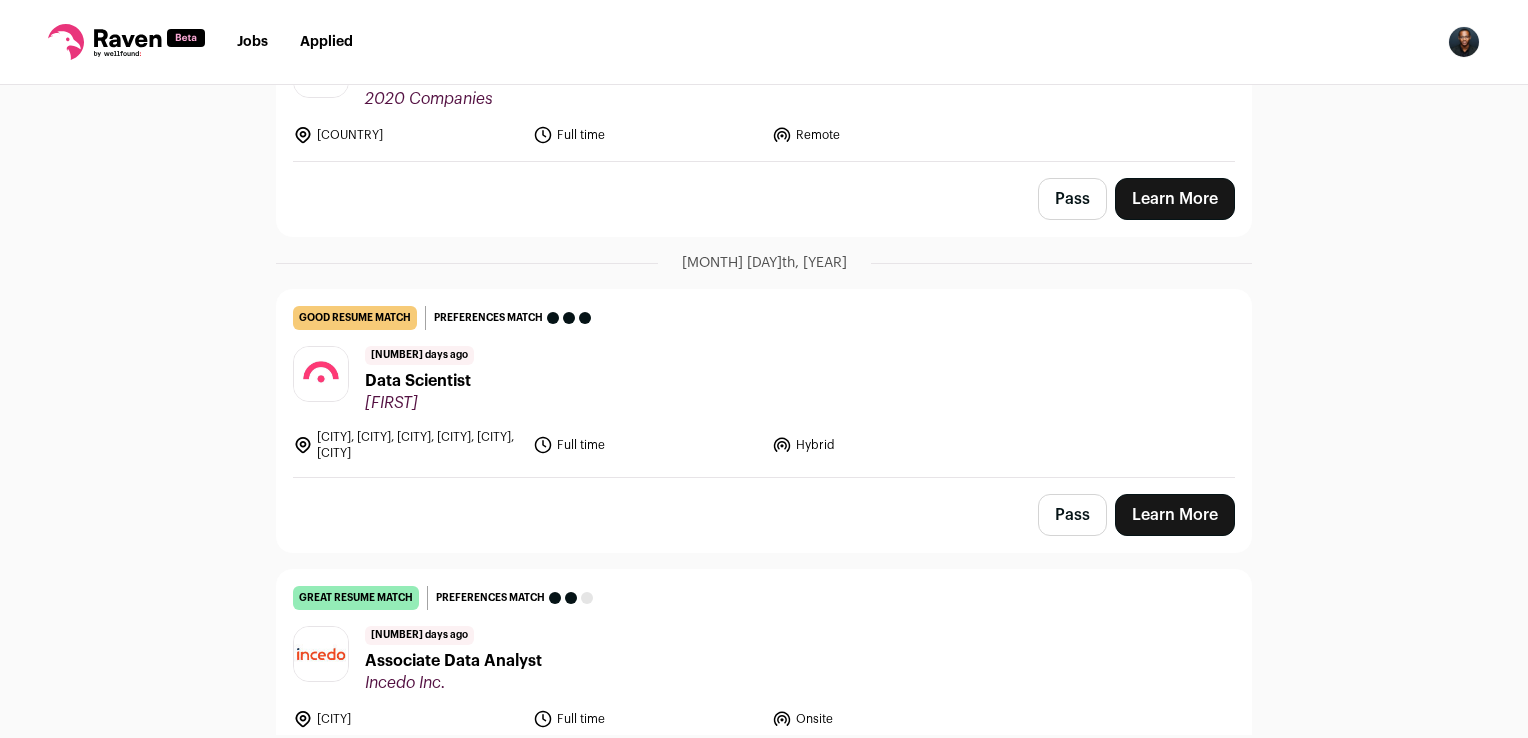scroll, scrollTop: 7308, scrollLeft: 0, axis: vertical 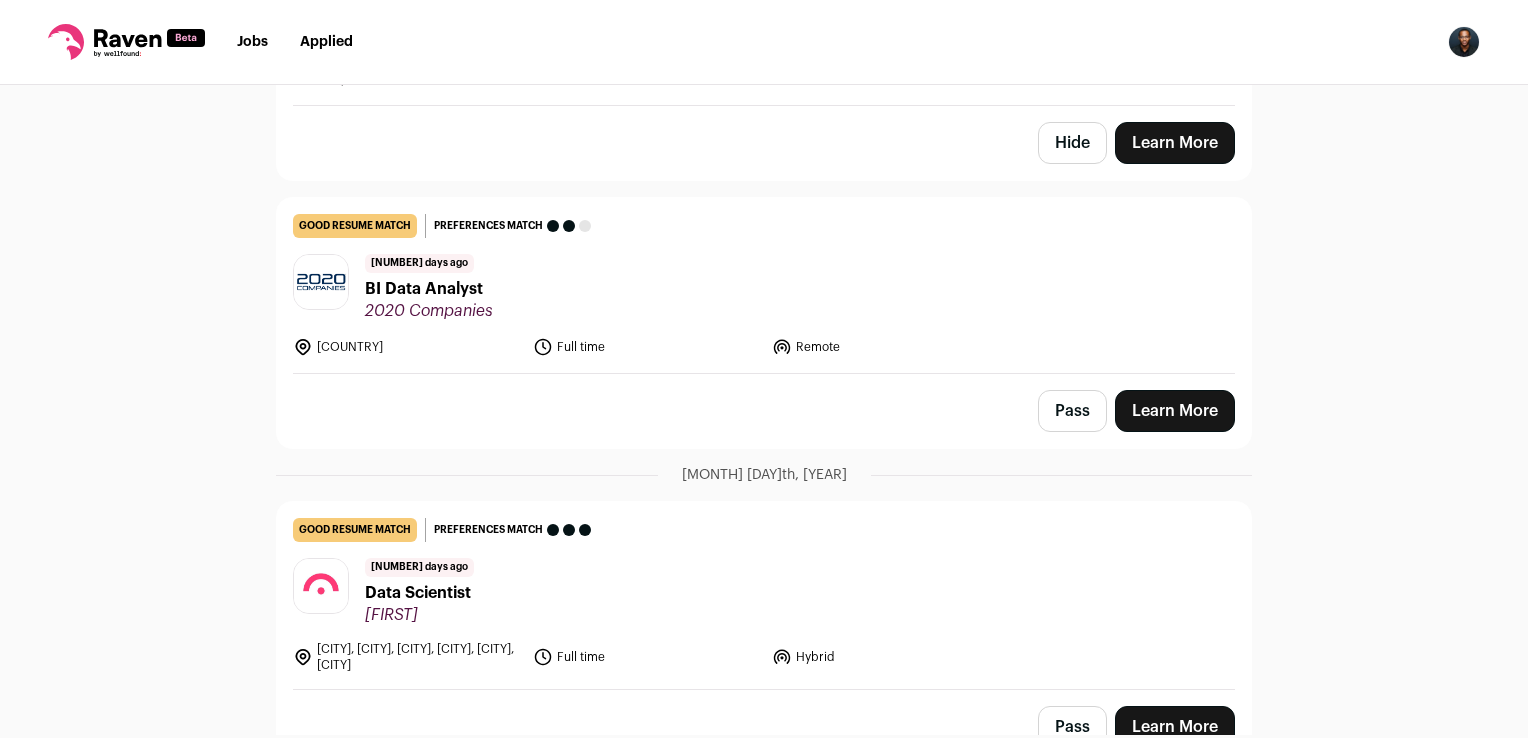 click on "BI Data Analyst" at bounding box center (424, 289) 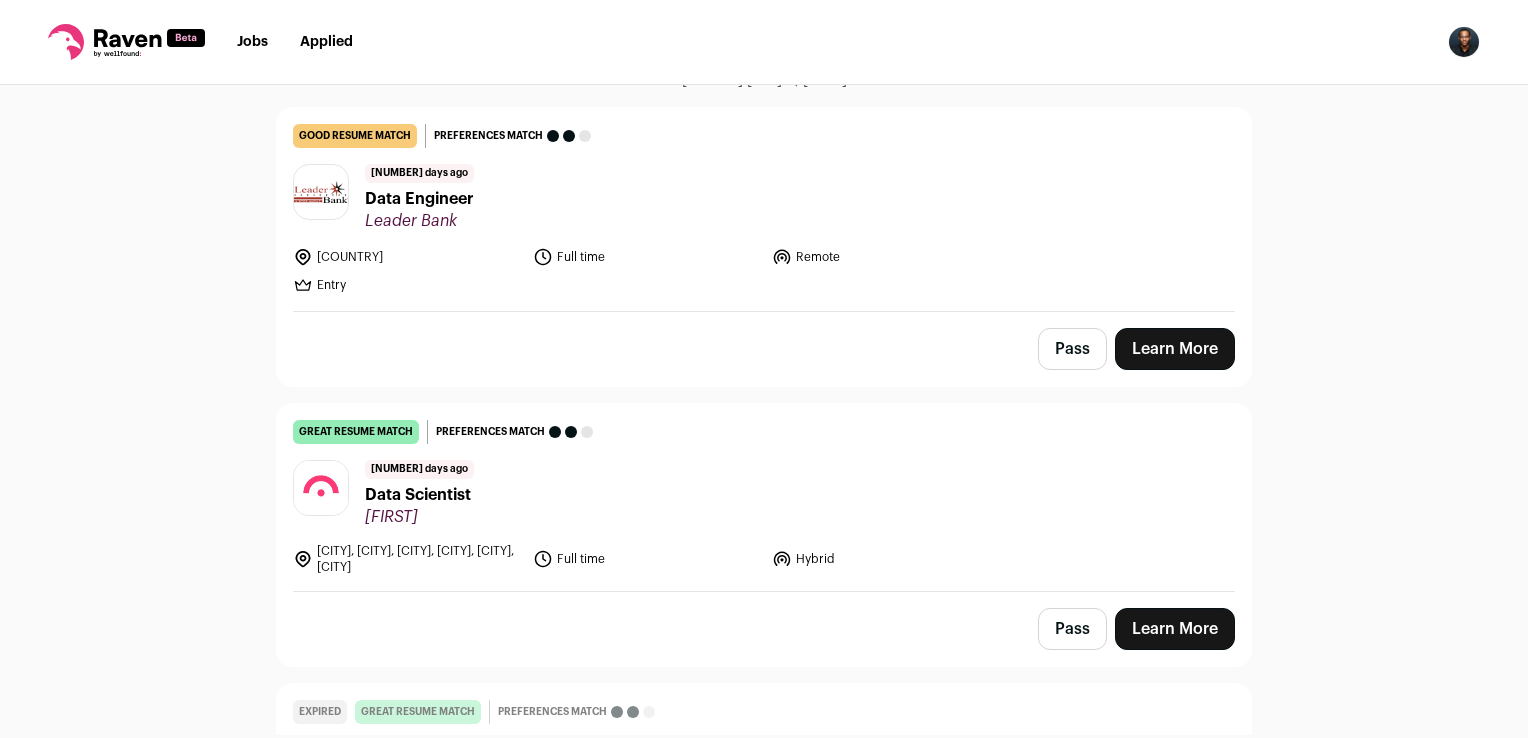 scroll, scrollTop: 8712, scrollLeft: 0, axis: vertical 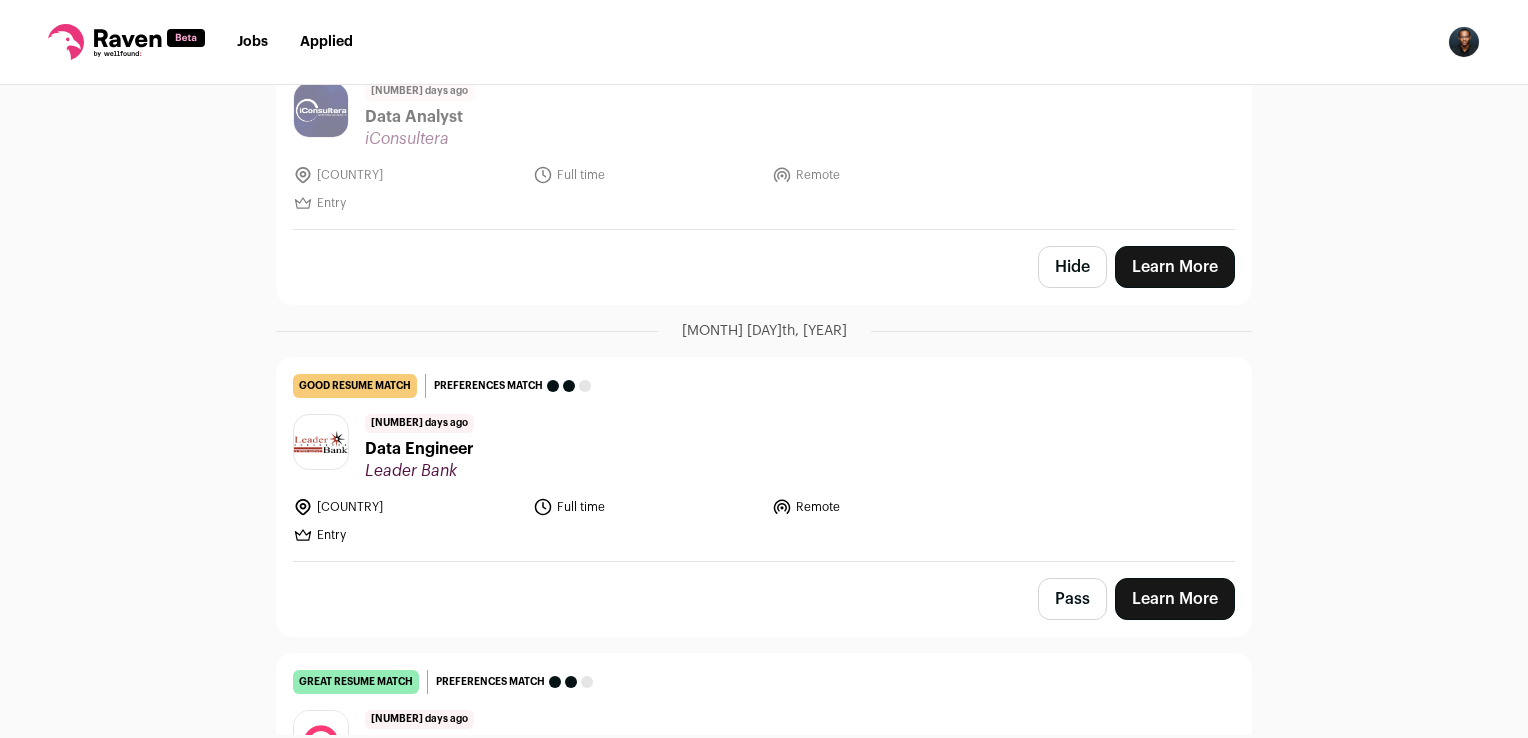 click on "[BRAND]" at bounding box center (419, 471) 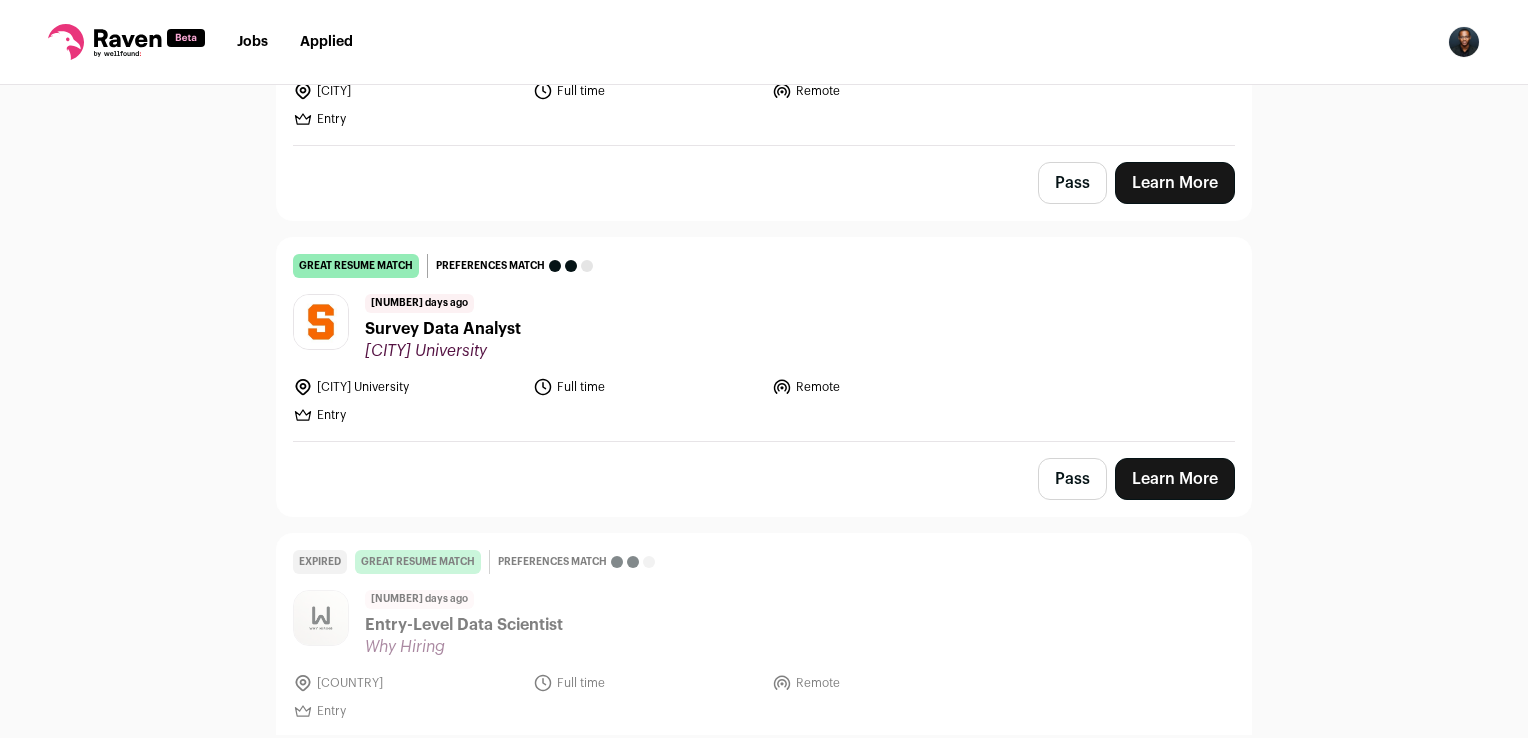 scroll, scrollTop: 10049, scrollLeft: 0, axis: vertical 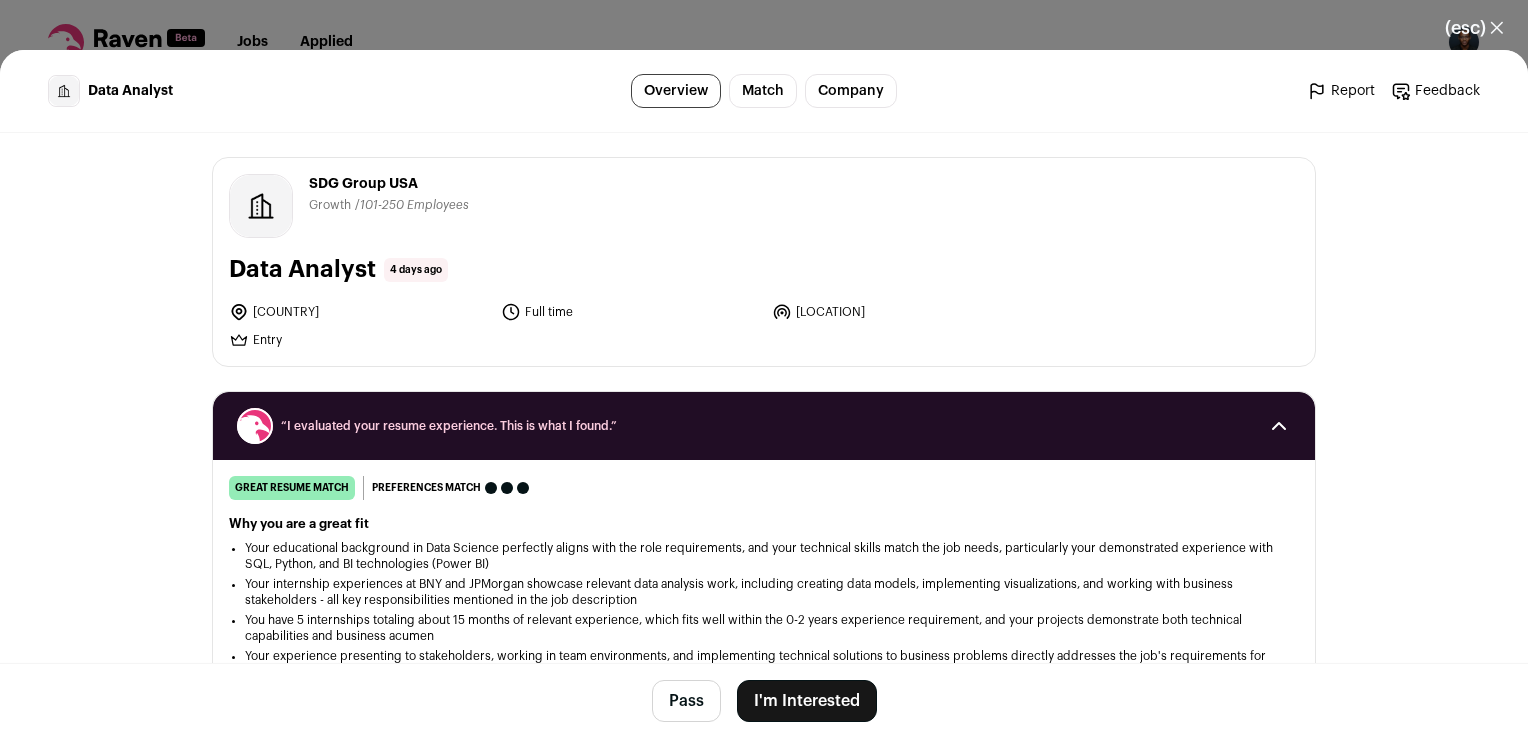 click on "I'm Interested" at bounding box center (807, 701) 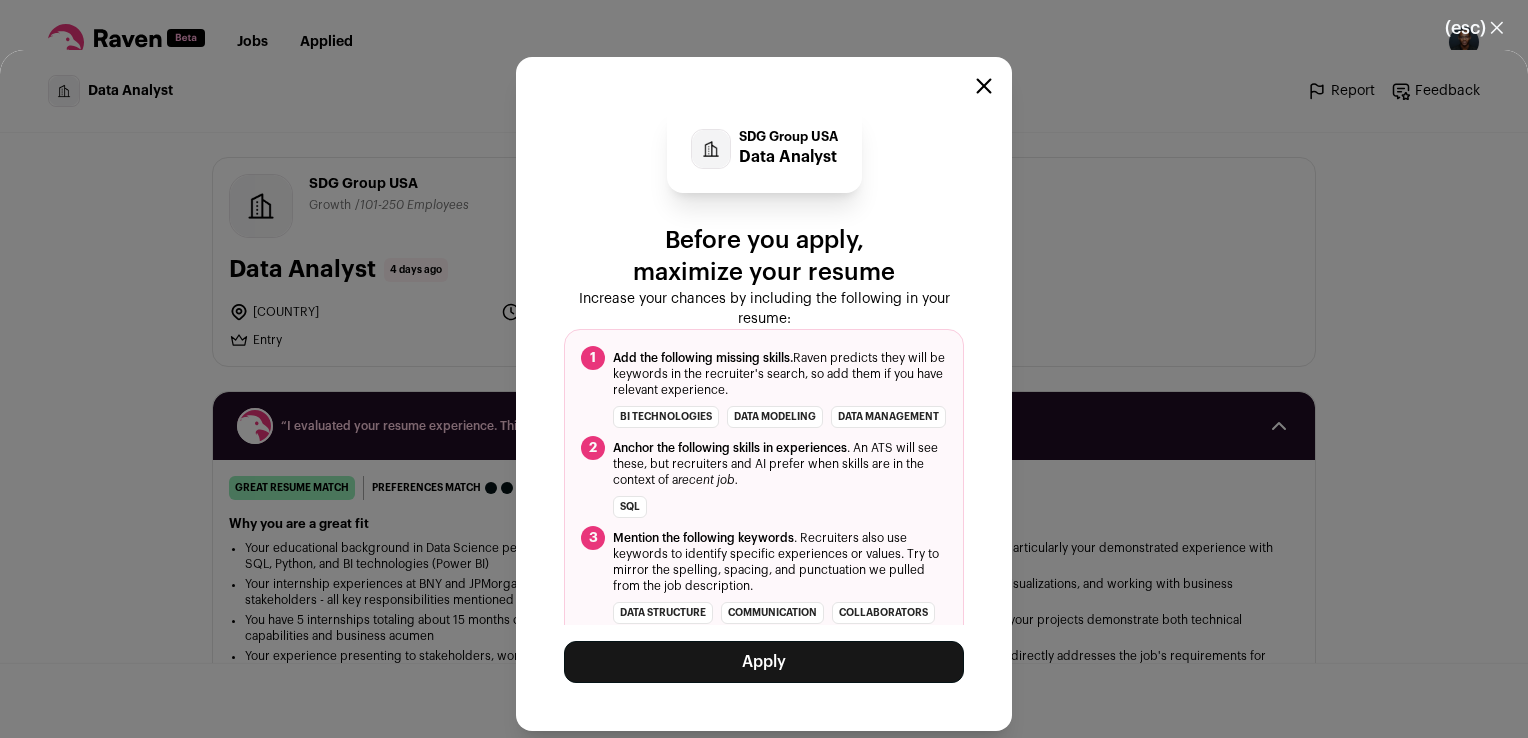 click on "Apply" at bounding box center [764, 662] 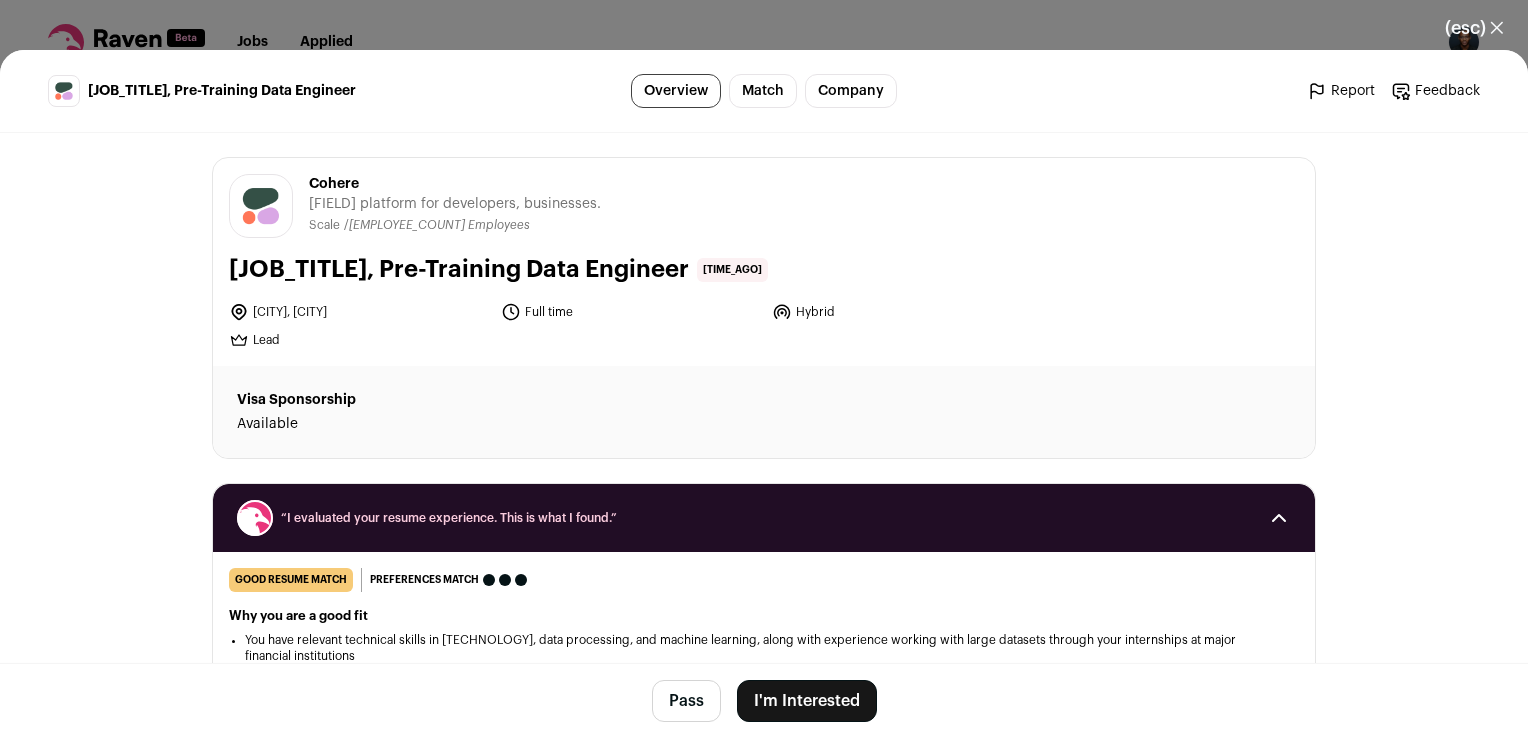 scroll, scrollTop: 0, scrollLeft: 0, axis: both 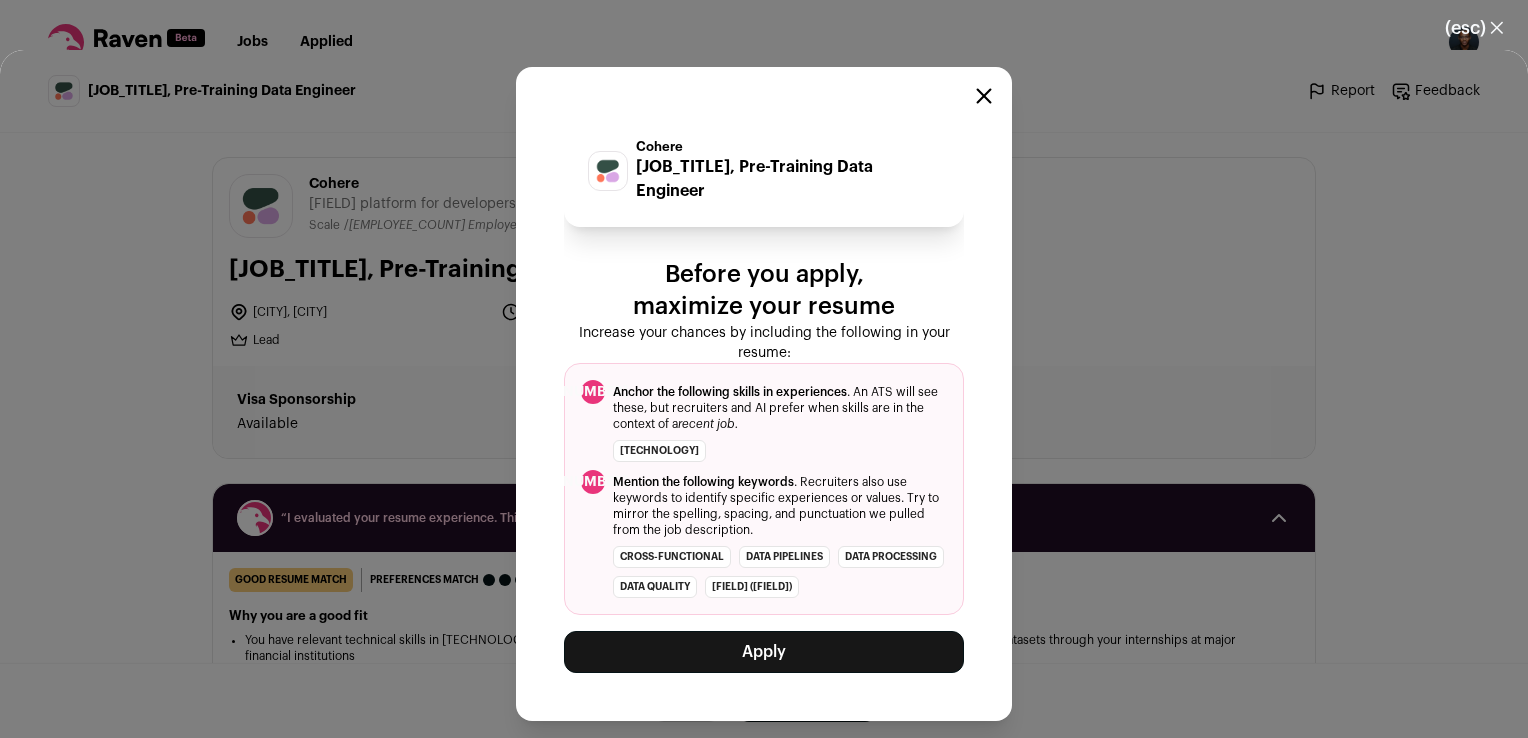 click on "Apply" at bounding box center (764, 652) 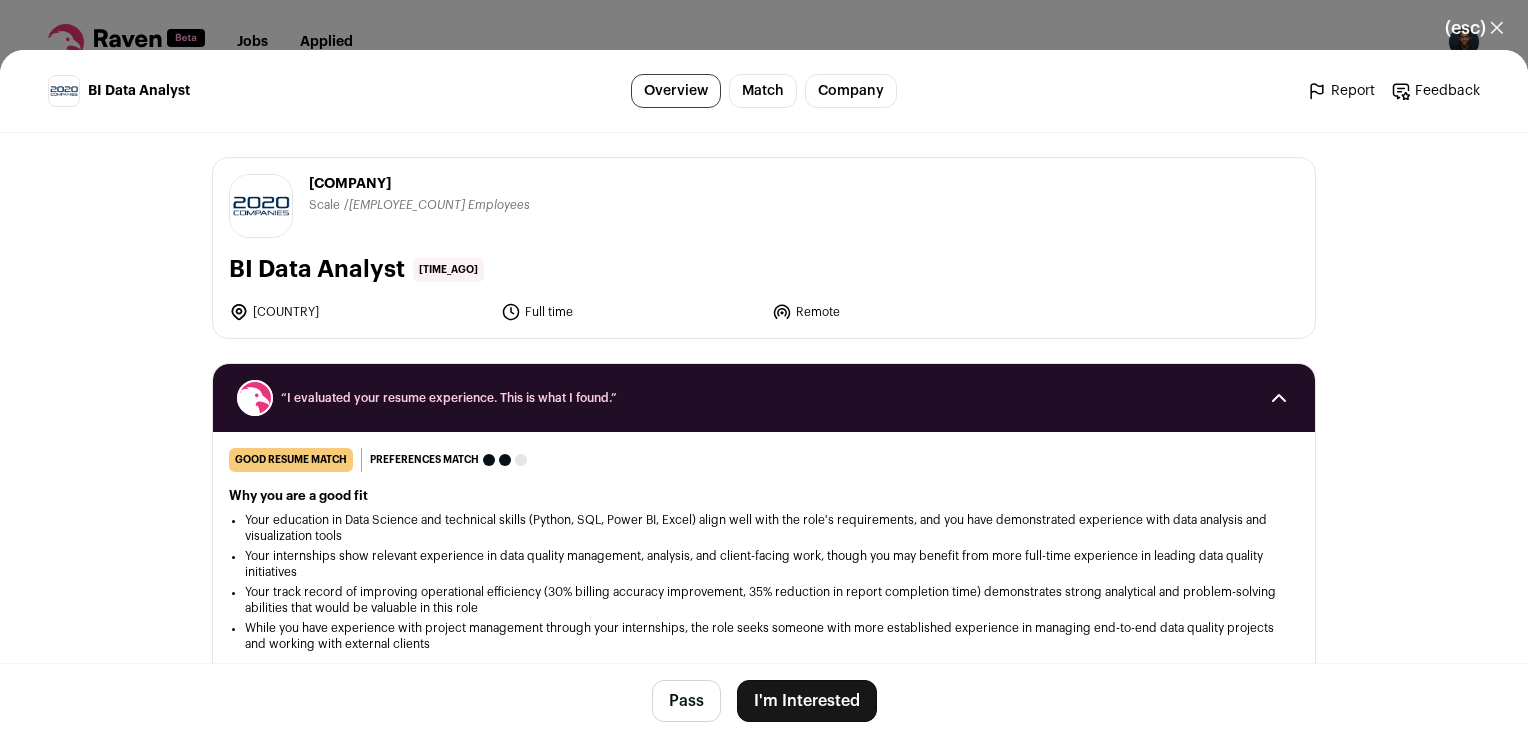 scroll, scrollTop: 0, scrollLeft: 0, axis: both 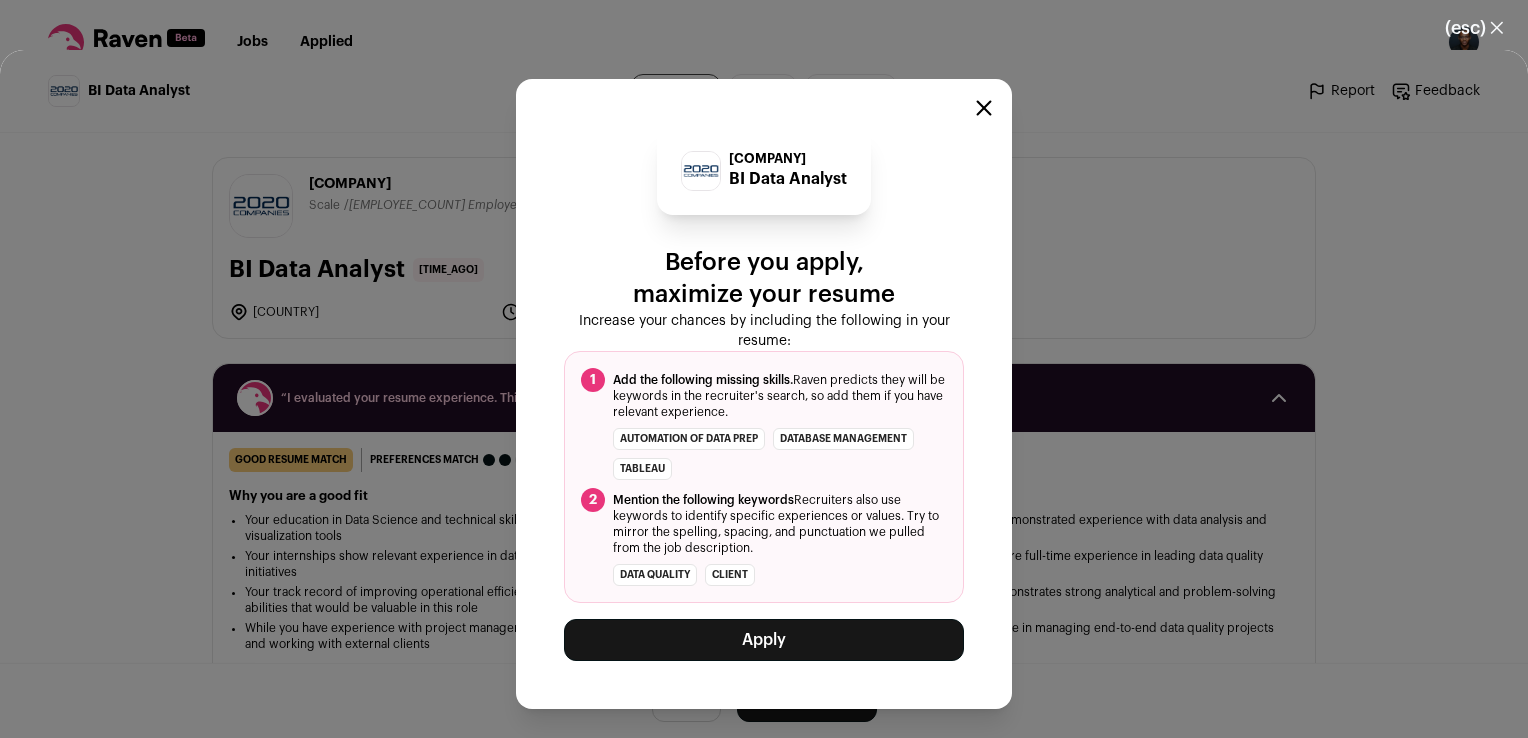 click on "Apply" at bounding box center (764, 640) 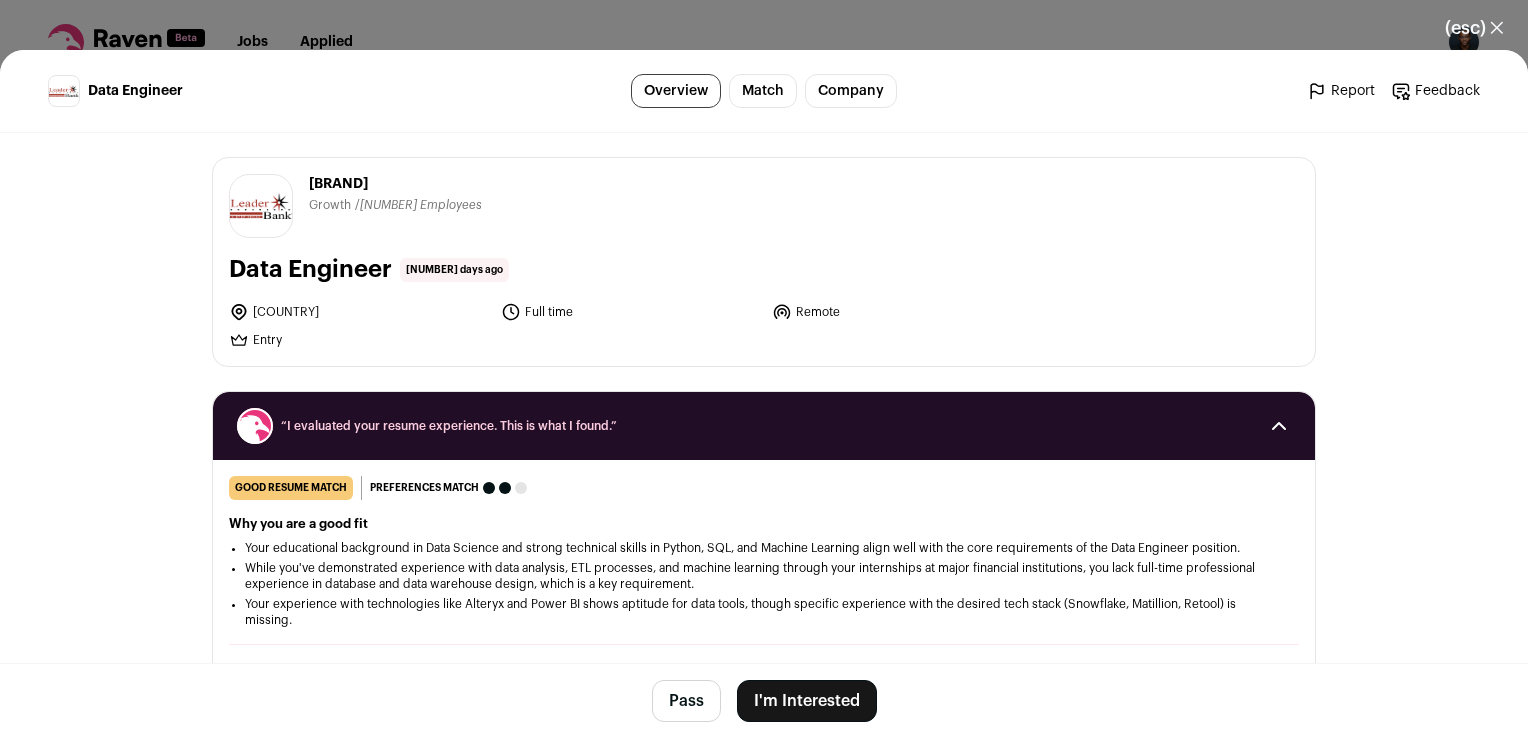 scroll, scrollTop: 0, scrollLeft: 0, axis: both 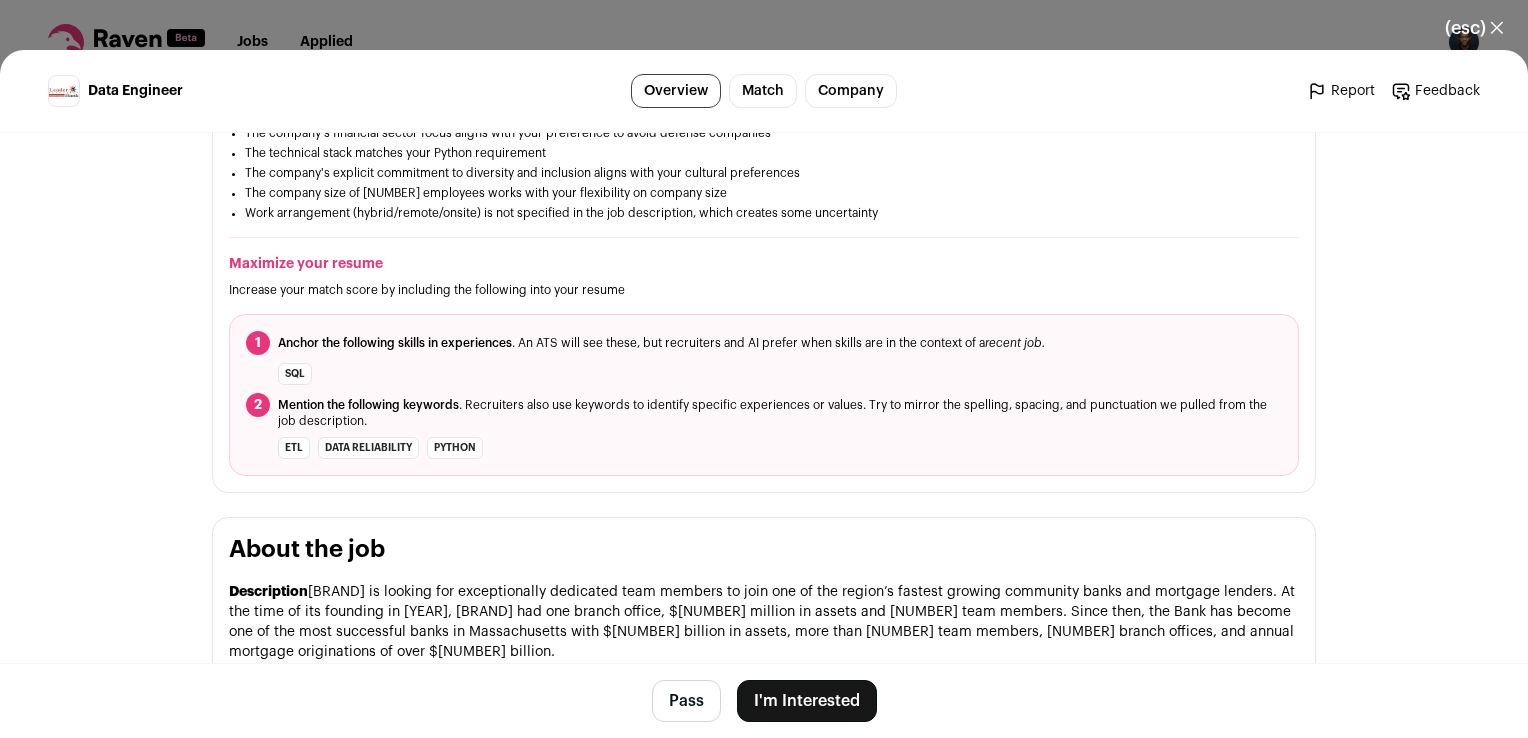 click on "I'm Interested" at bounding box center (807, 701) 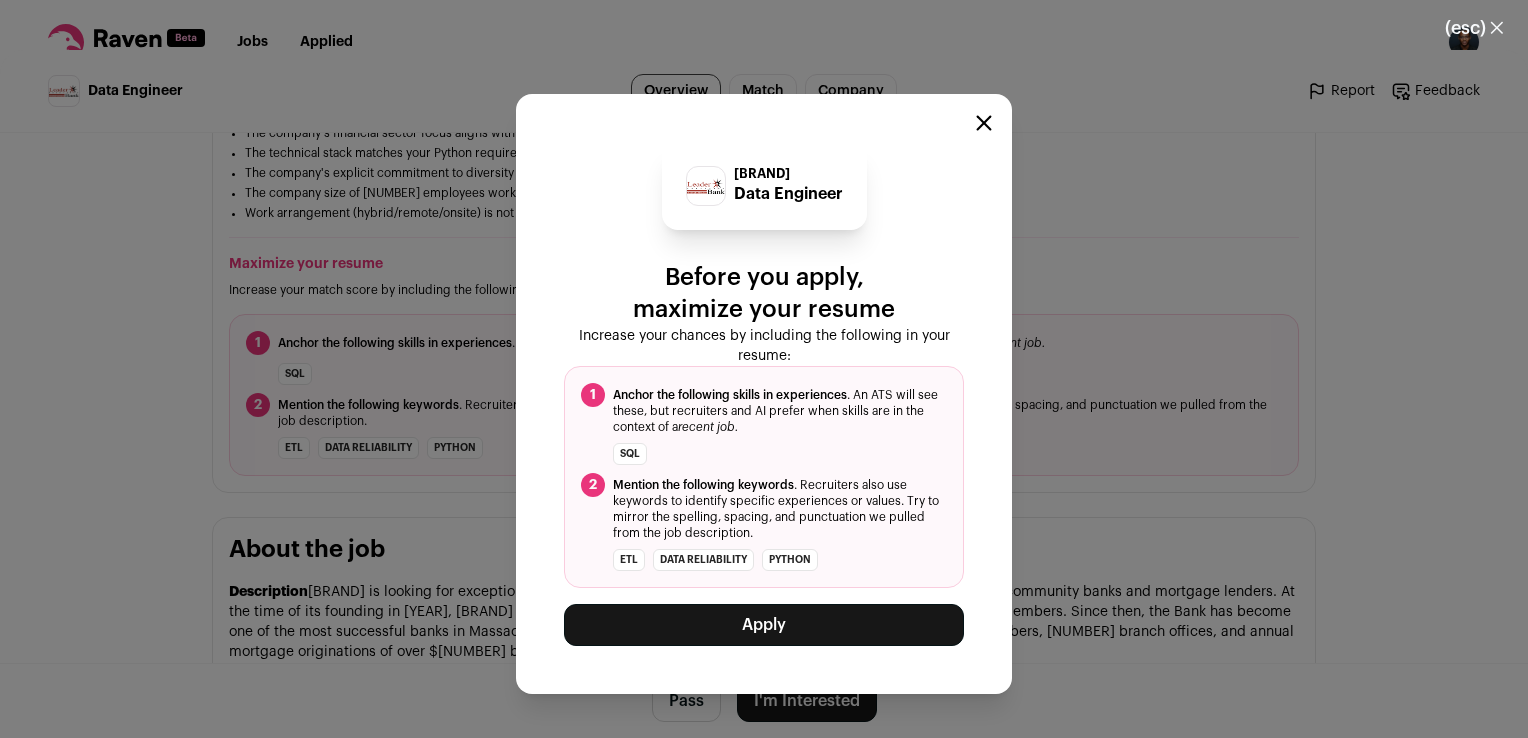 click on "Apply" at bounding box center (764, 633) 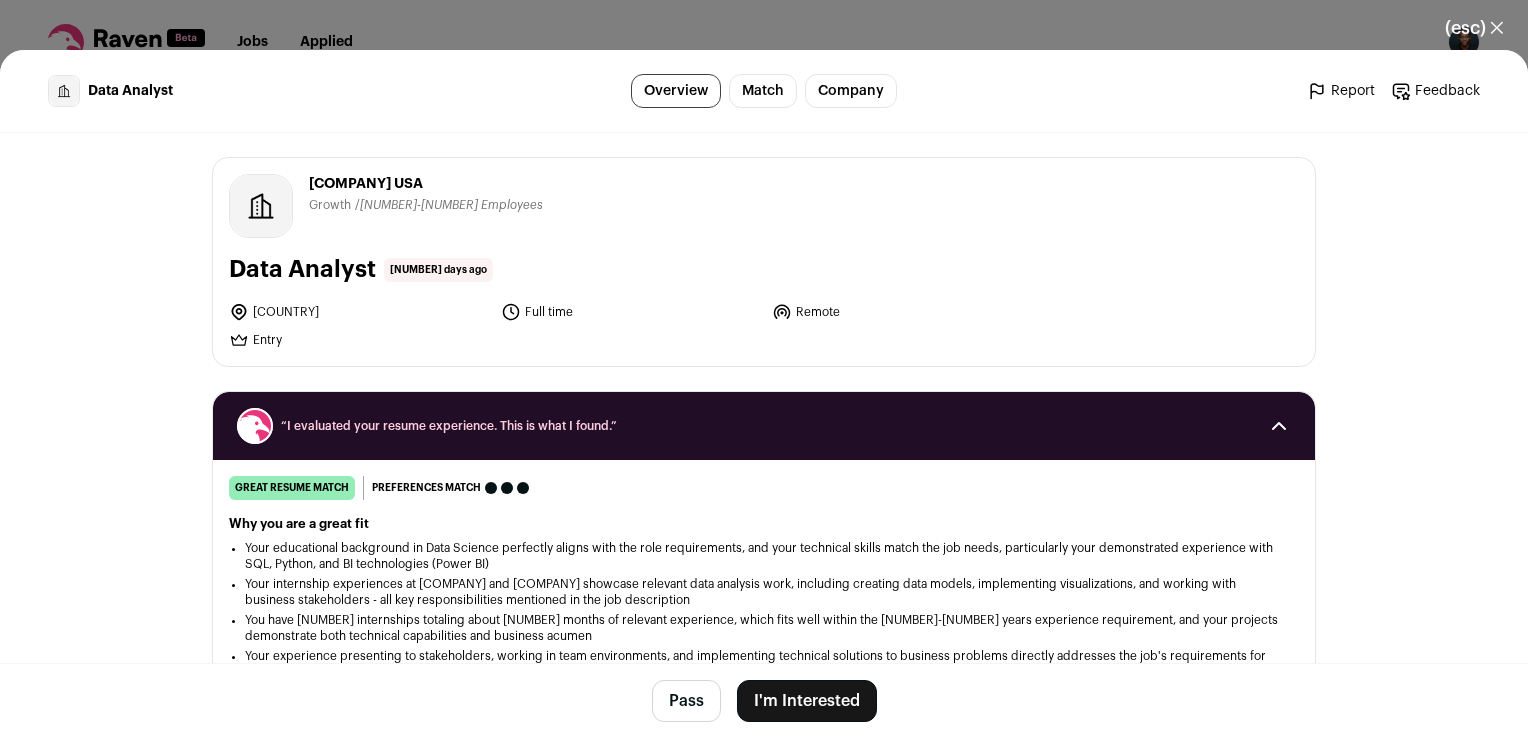 scroll, scrollTop: 0, scrollLeft: 0, axis: both 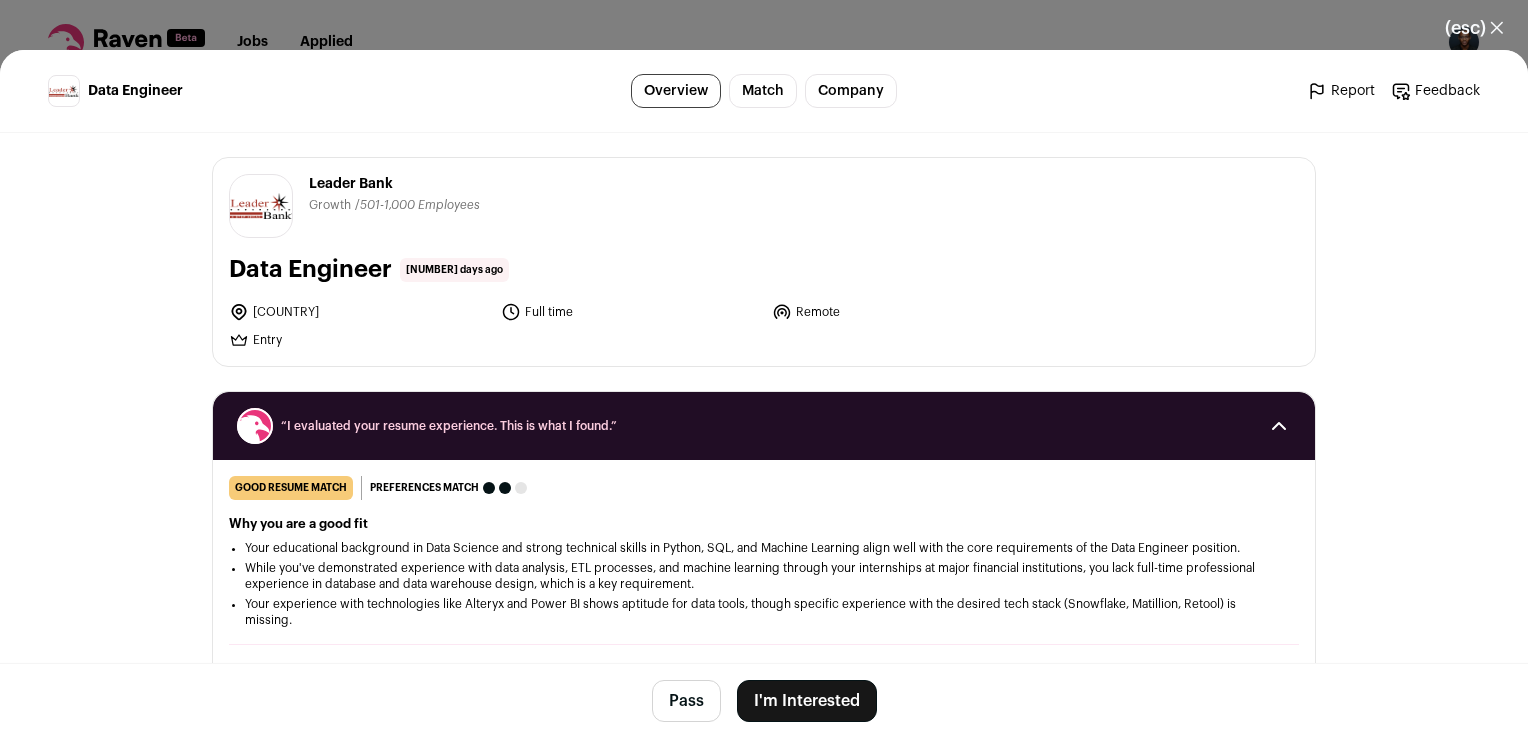 click on "Data Engineer
15 days ago" at bounding box center (764, 270) 